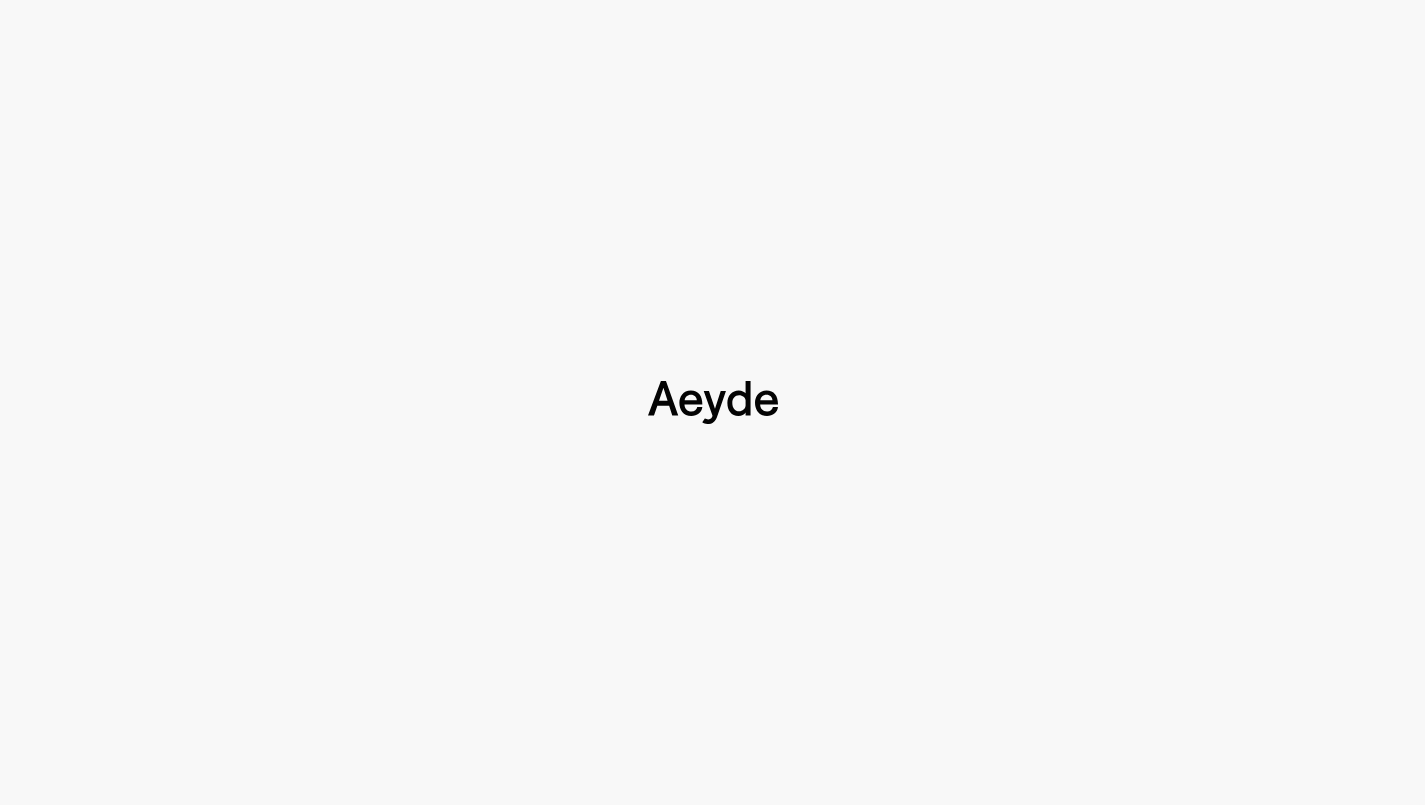 scroll, scrollTop: 0, scrollLeft: 0, axis: both 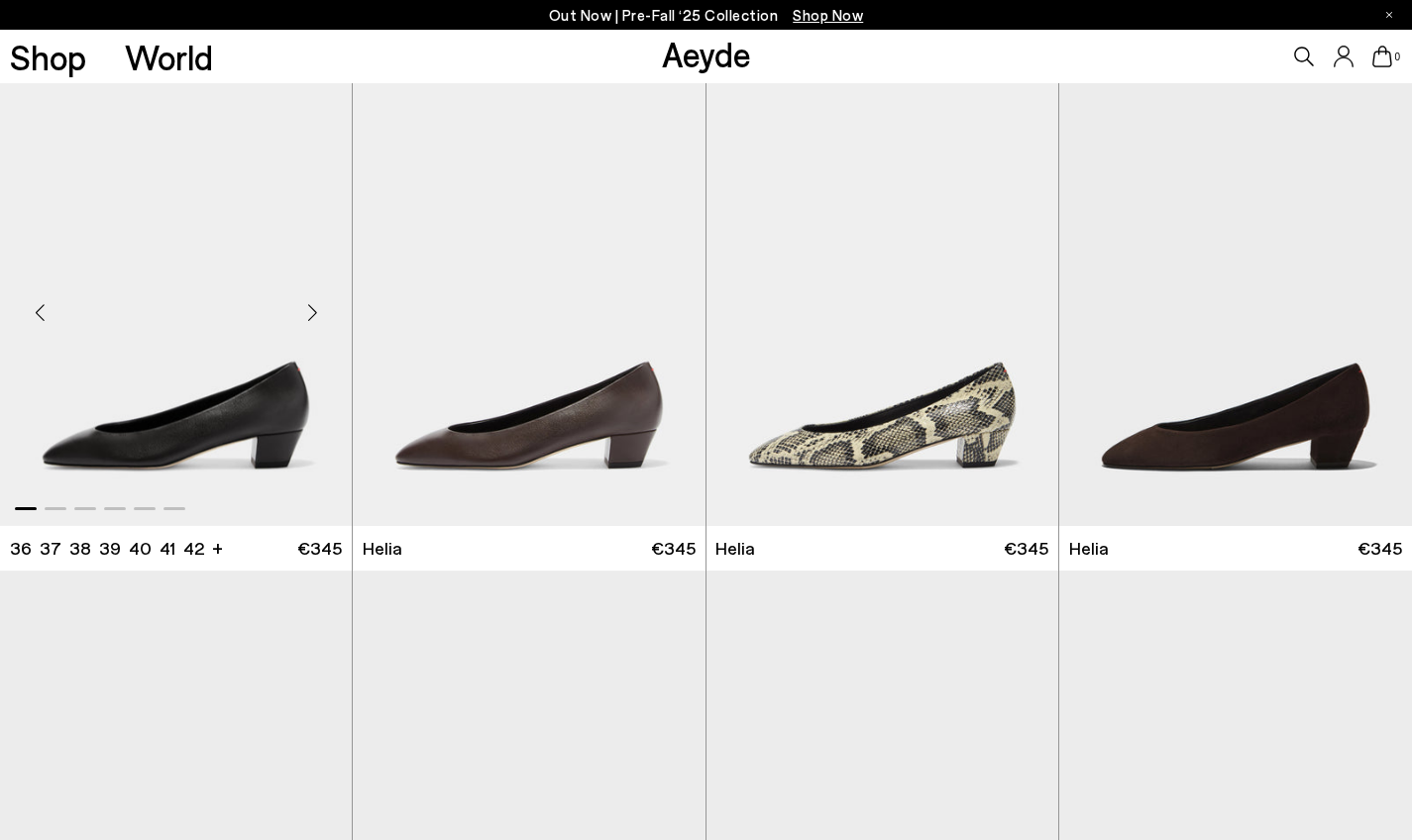 click at bounding box center [175, 304] 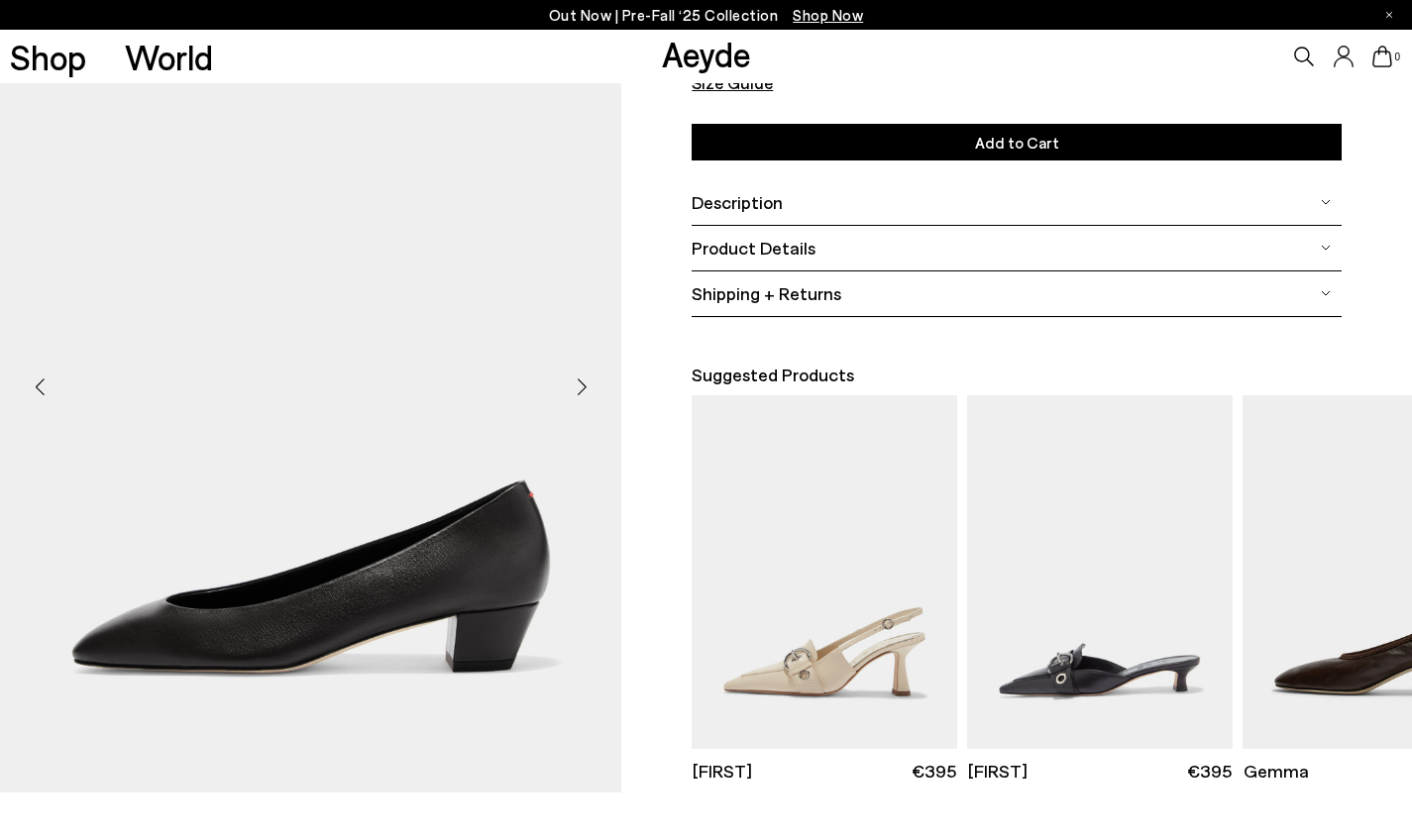 scroll, scrollTop: 298, scrollLeft: 0, axis: vertical 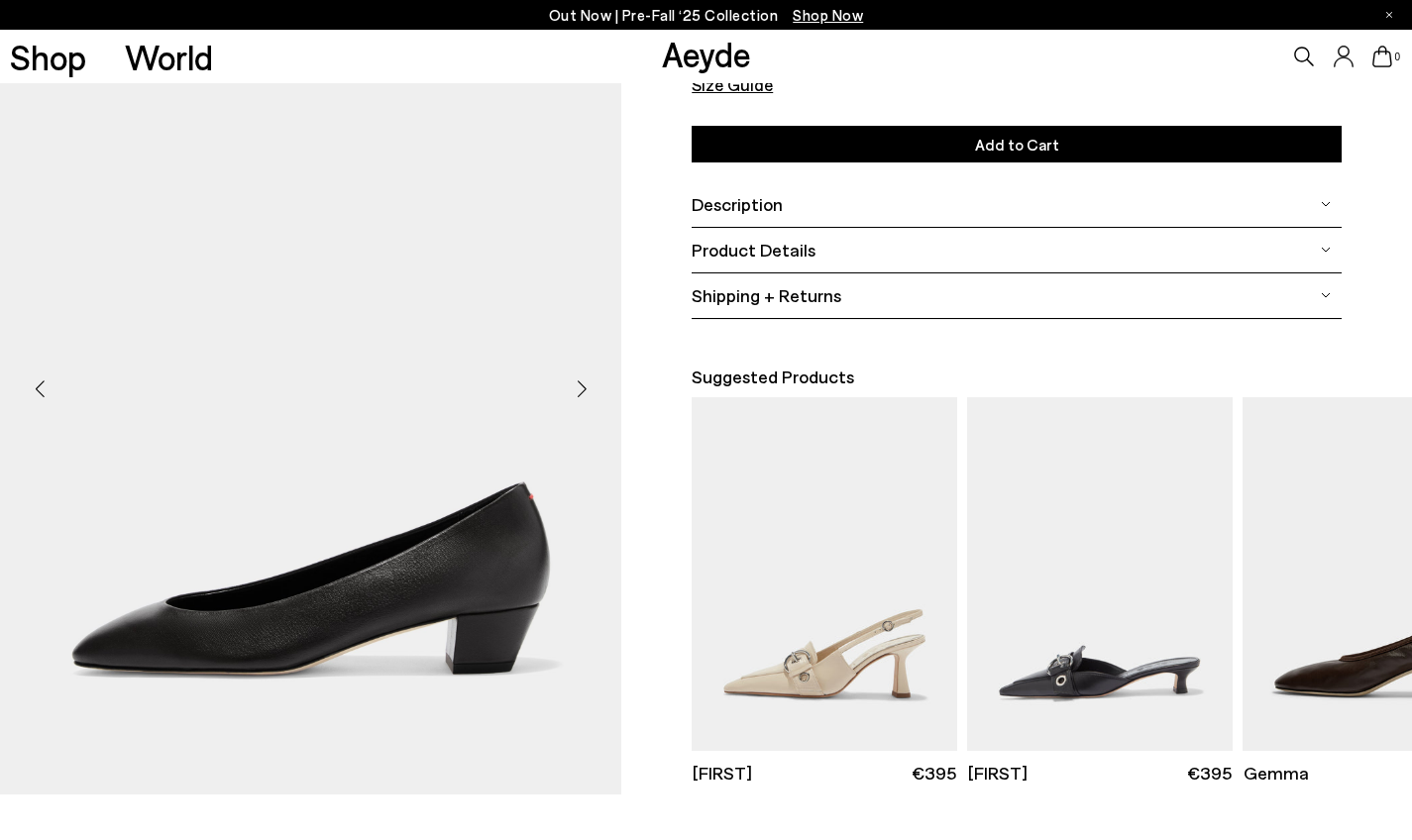 click at bounding box center (582, 389) 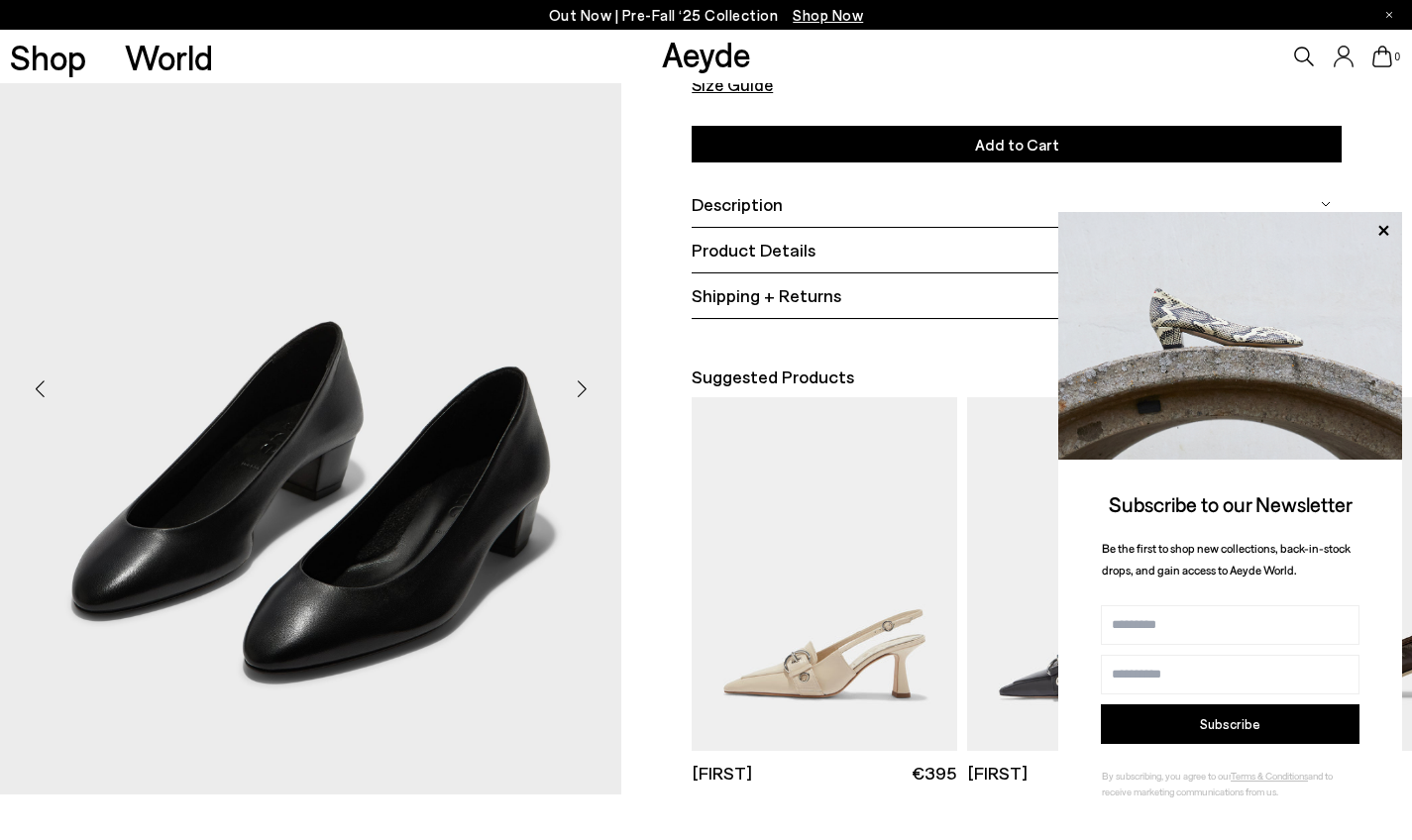 click at bounding box center [582, 389] 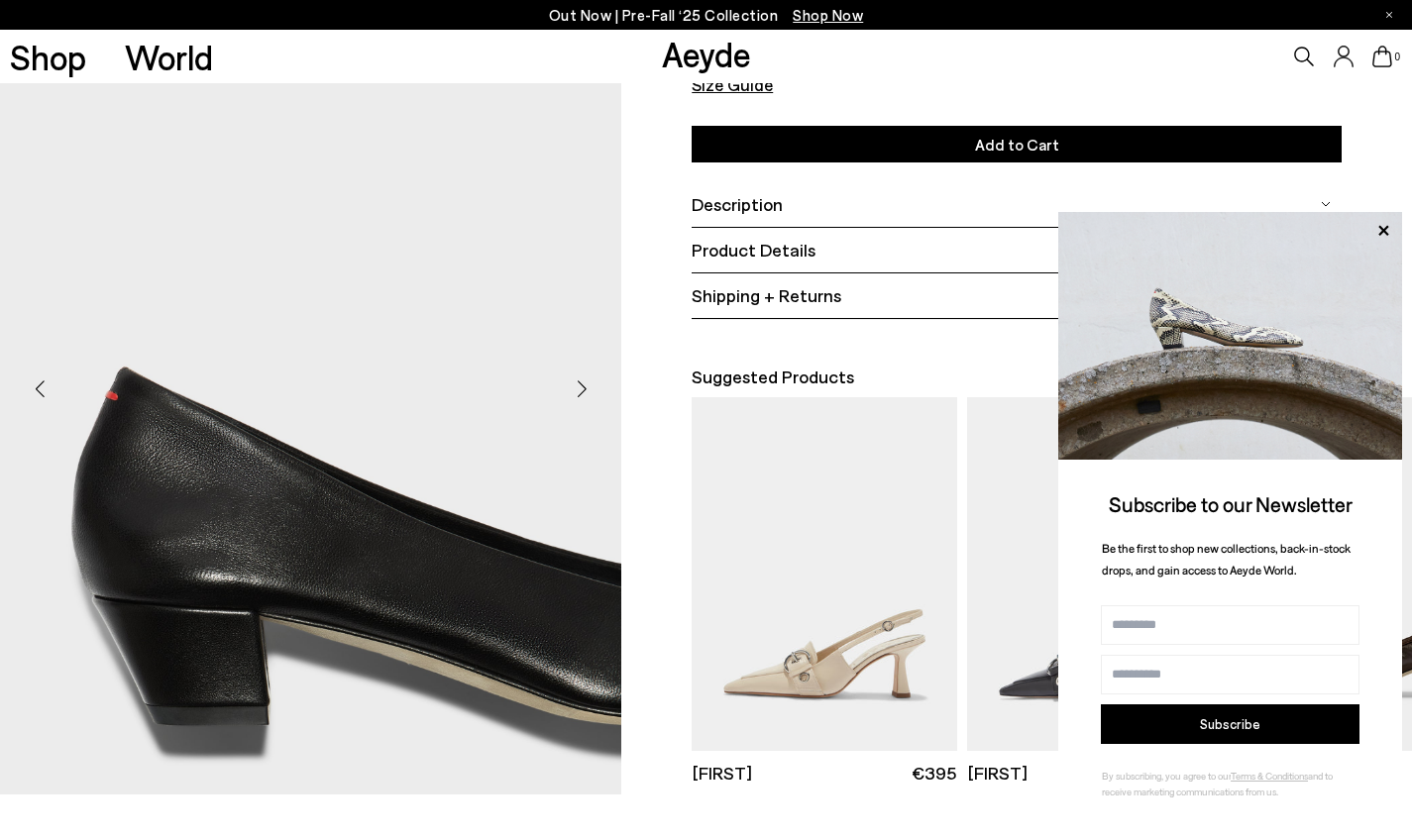 click at bounding box center (582, 389) 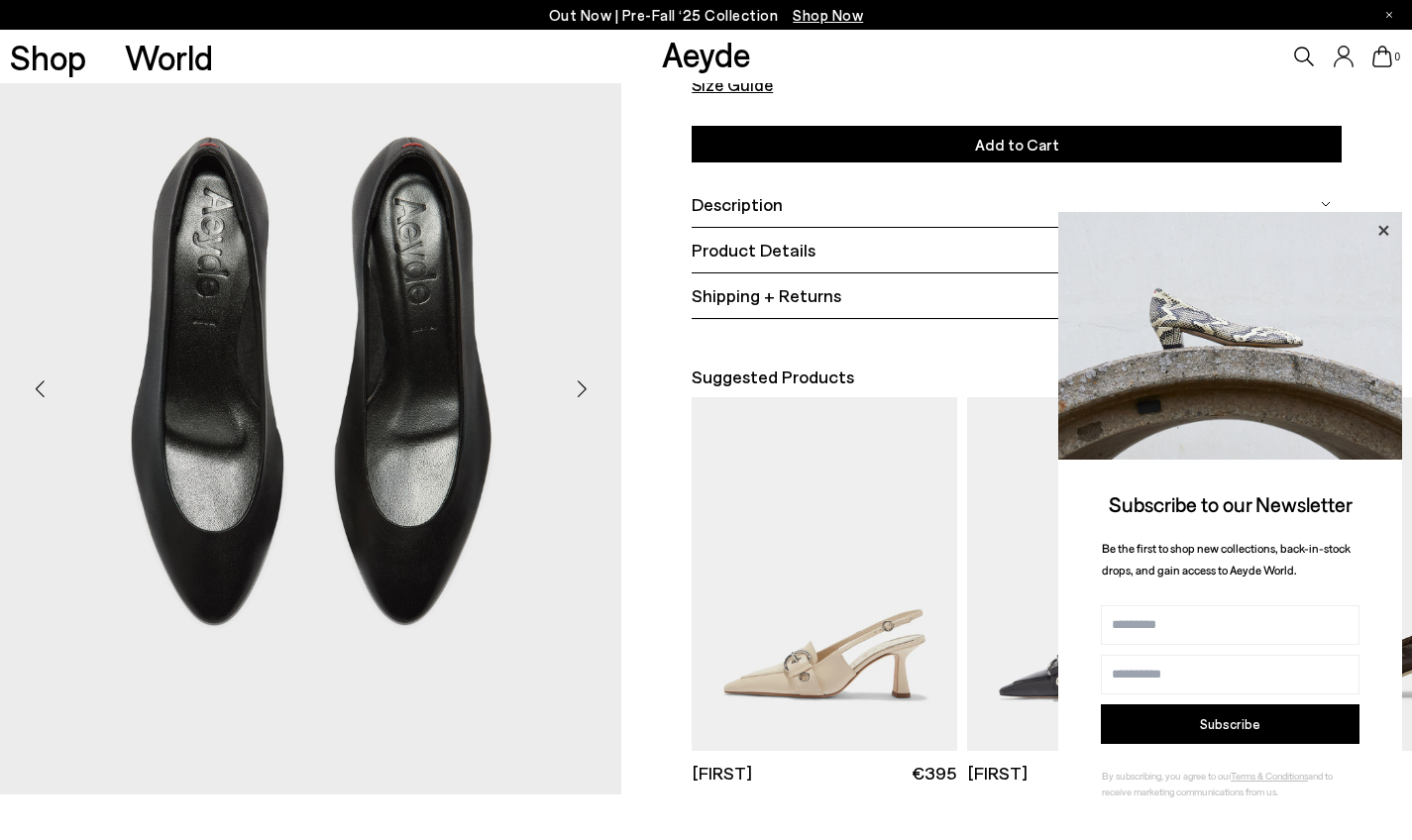 click 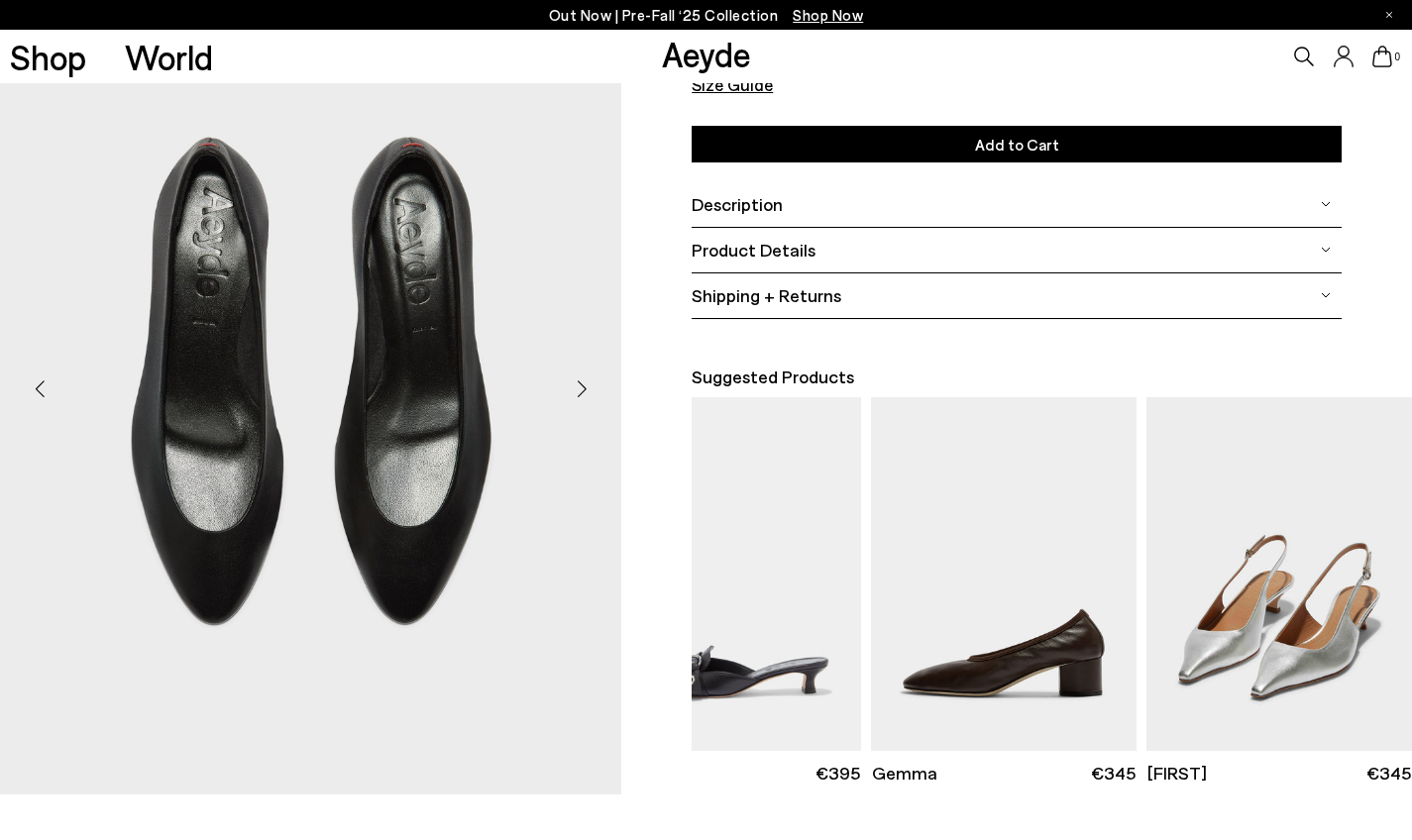 scroll, scrollTop: 0, scrollLeft: 371, axis: horizontal 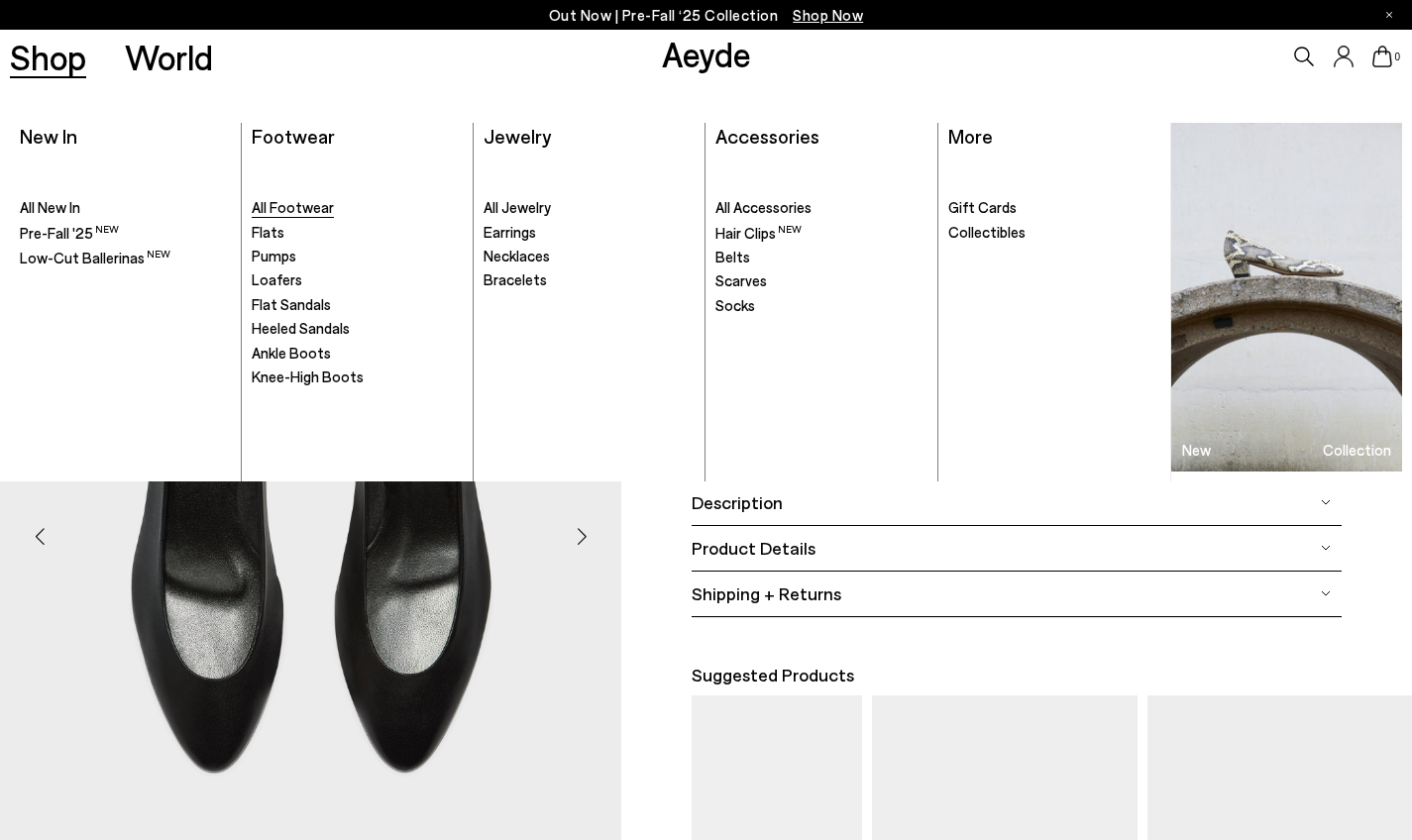 click on "All Footwear" at bounding box center [292, 207] 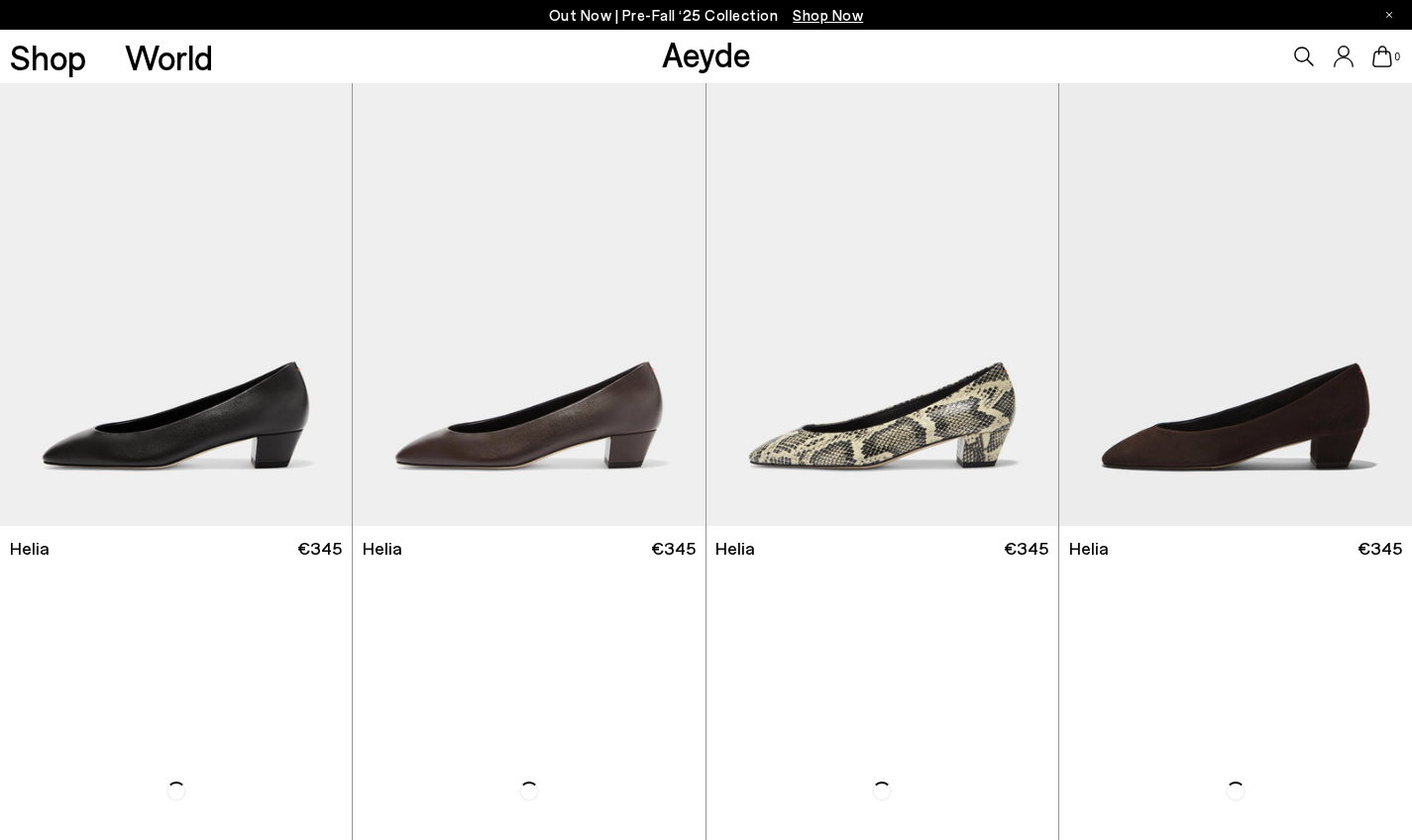 scroll, scrollTop: 0, scrollLeft: 0, axis: both 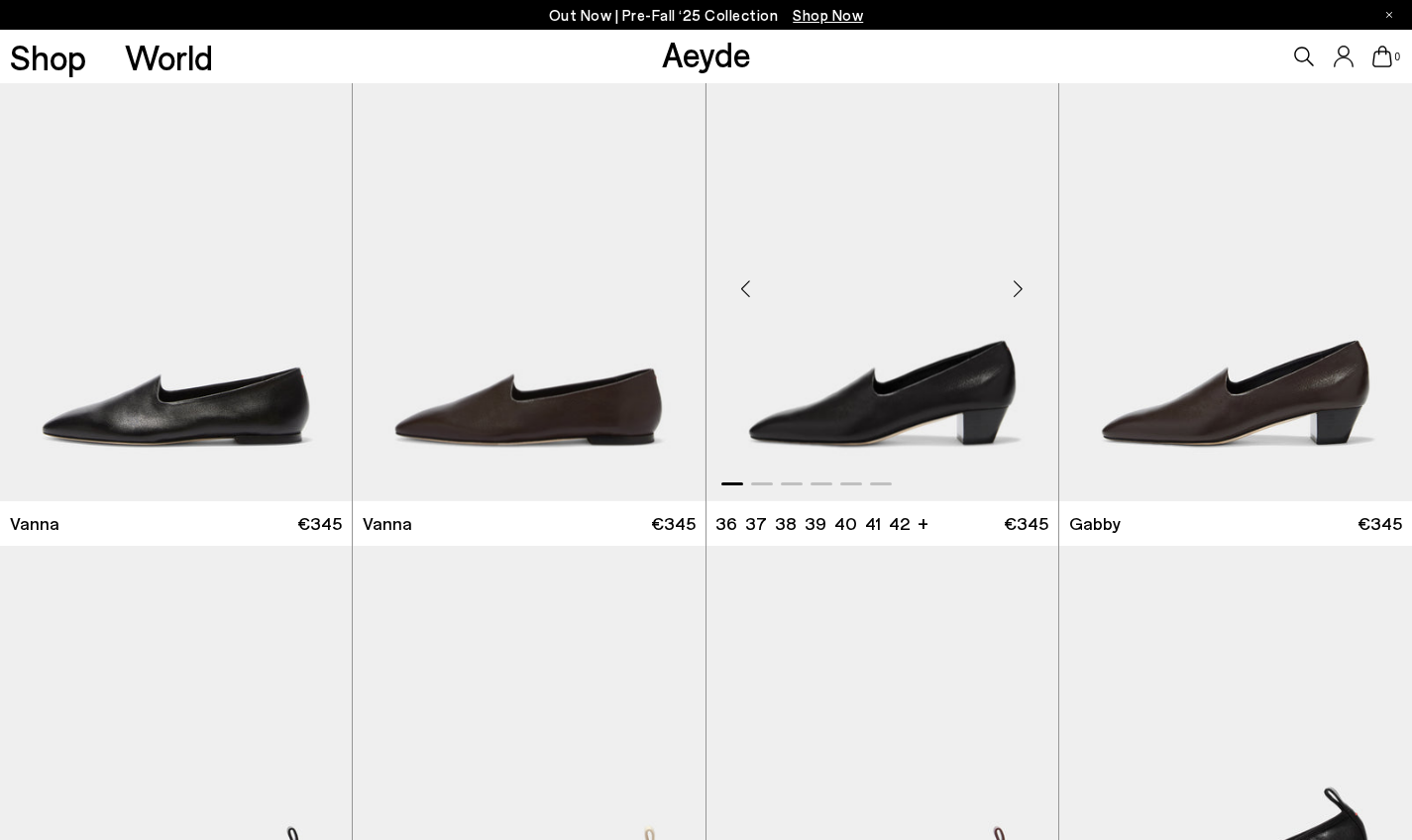 click at bounding box center (882, 280) 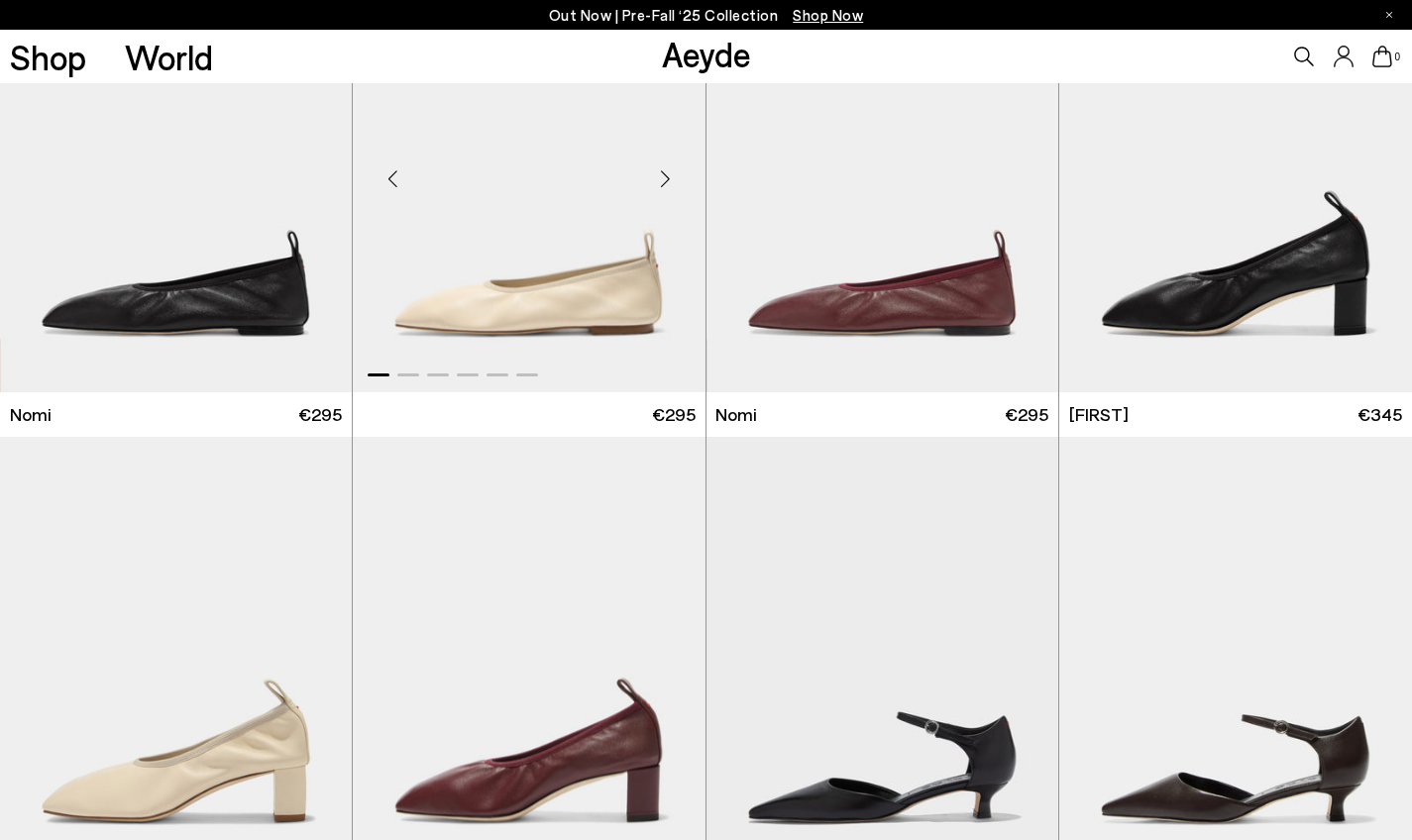 scroll, scrollTop: 1597, scrollLeft: 0, axis: vertical 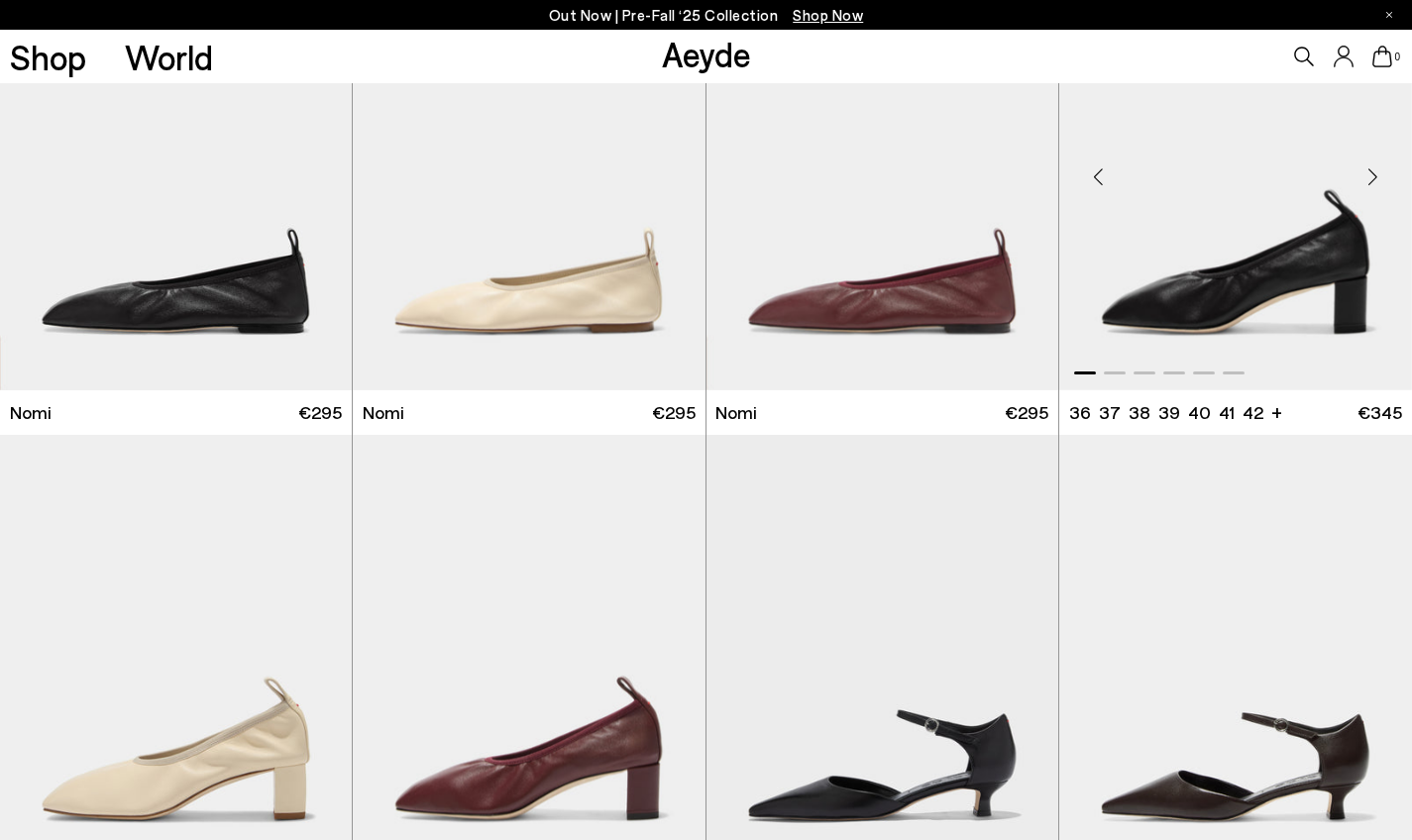 click at bounding box center (1236, 168) 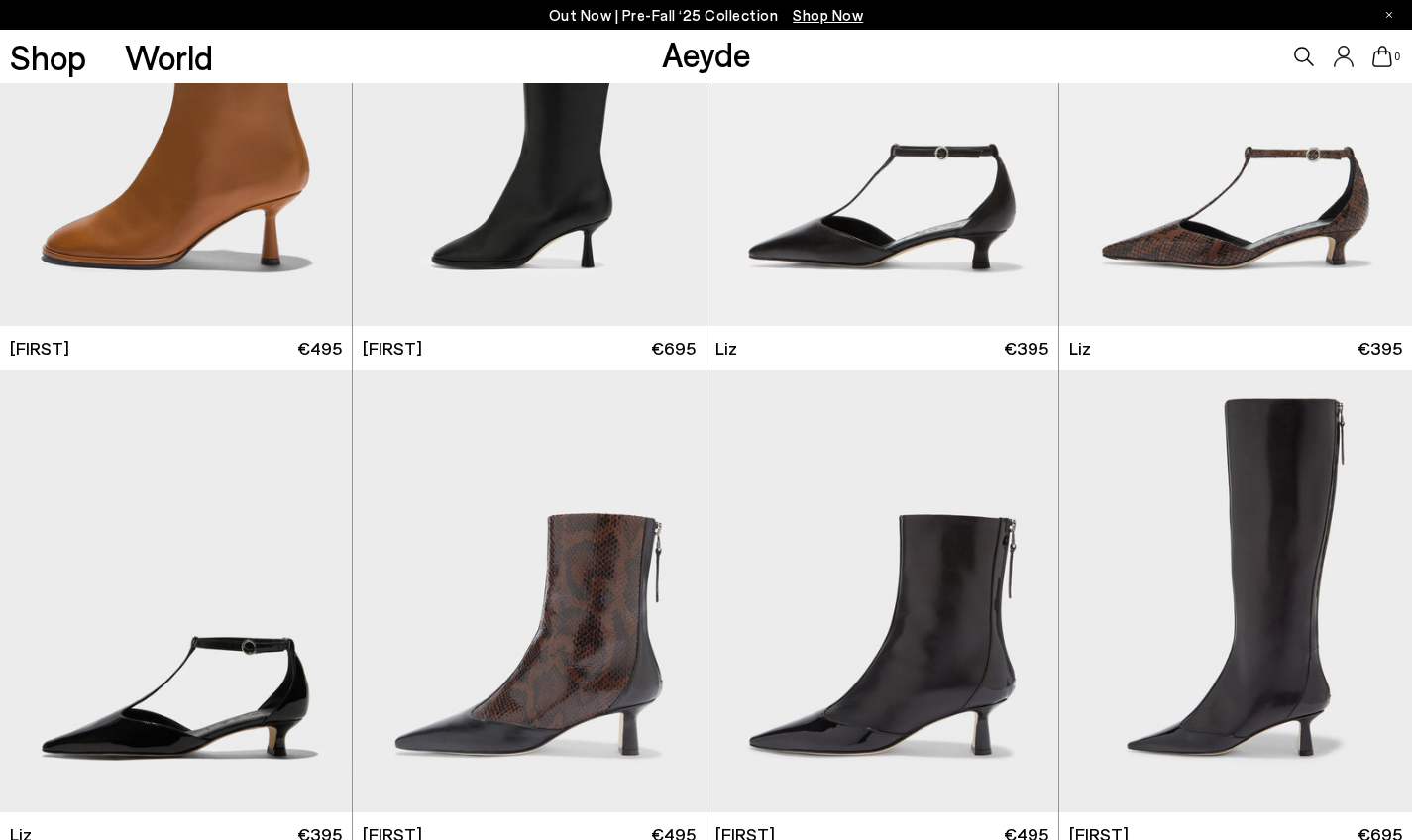 scroll, scrollTop: 5563, scrollLeft: 0, axis: vertical 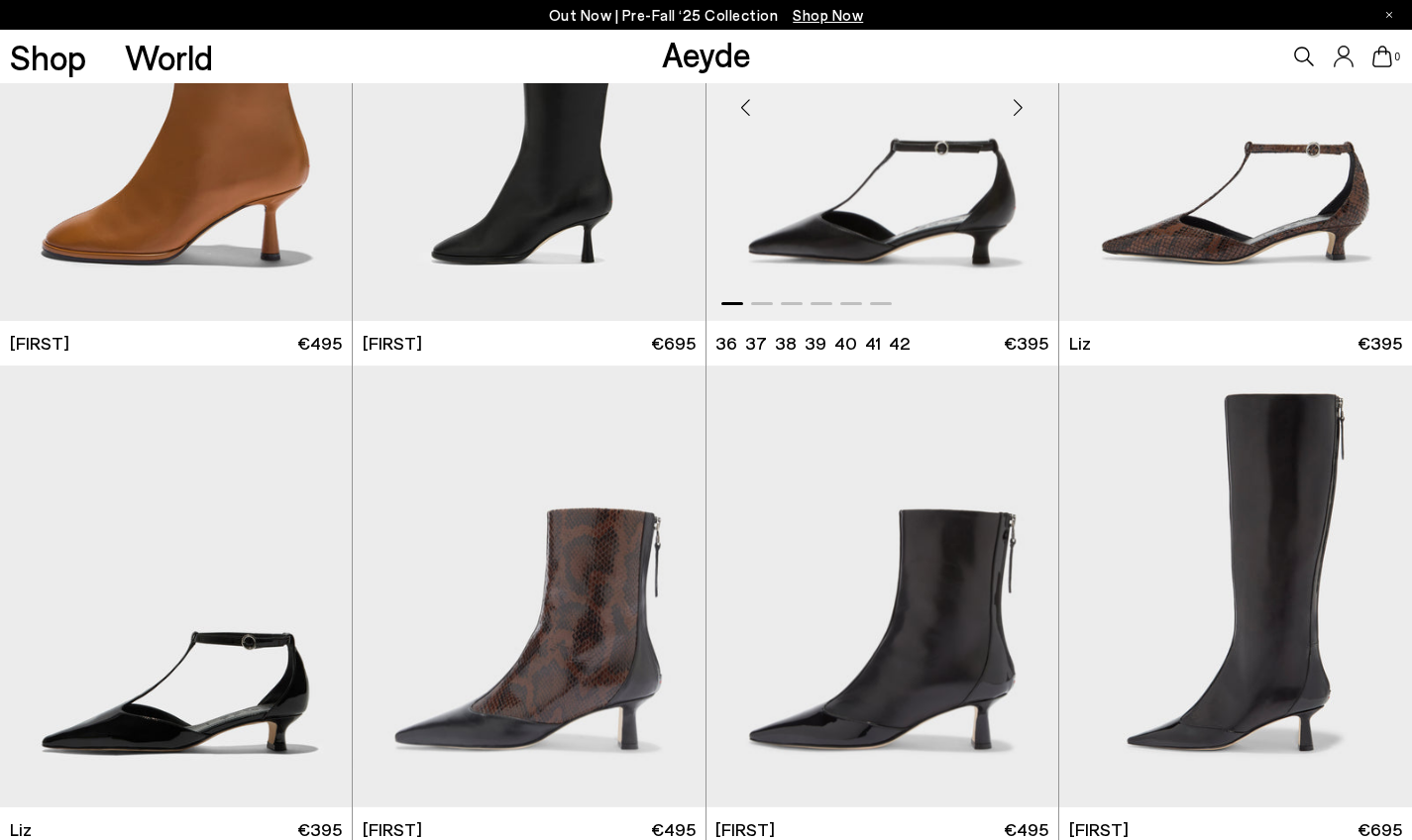 click at bounding box center (882, 99) 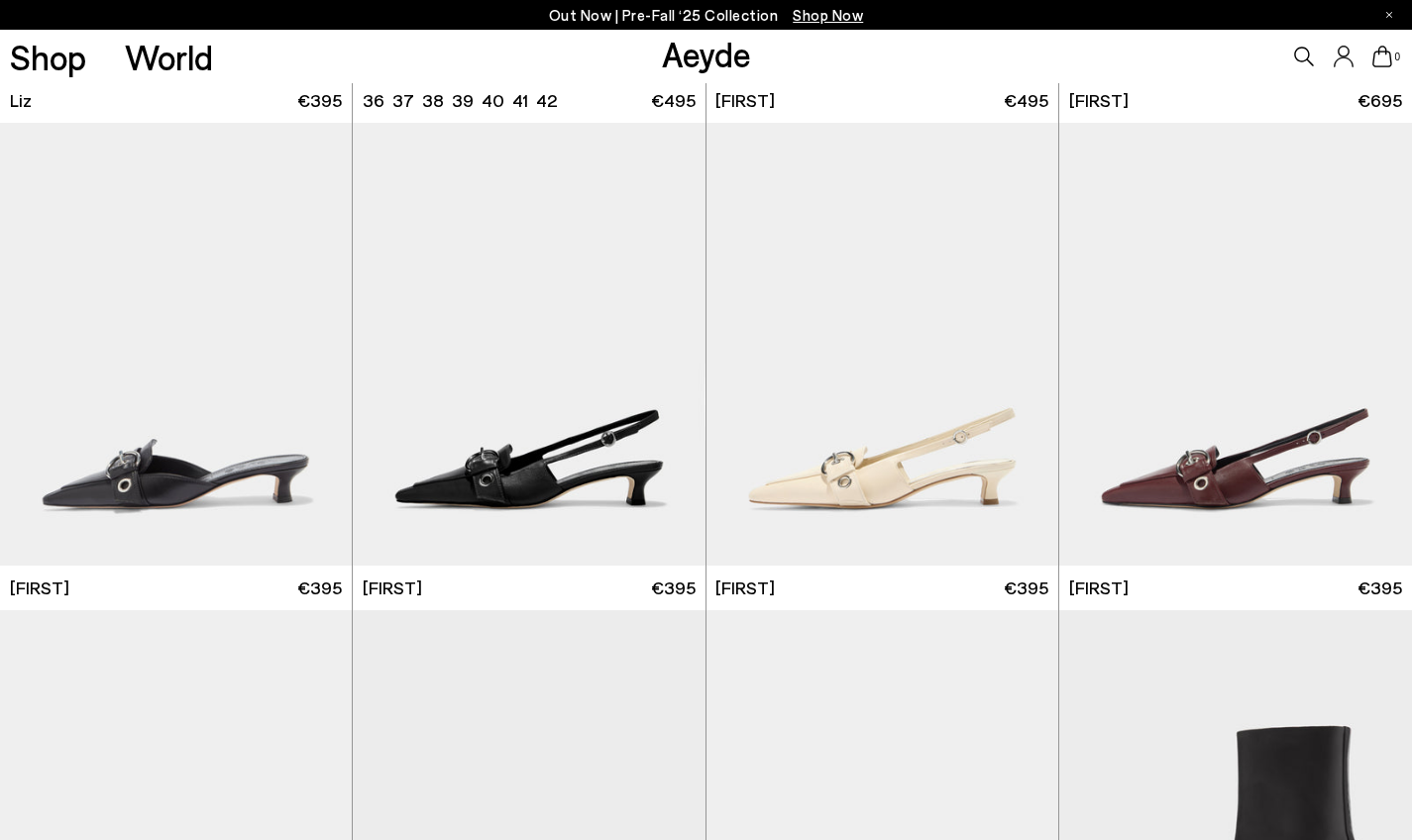 scroll, scrollTop: 6293, scrollLeft: 0, axis: vertical 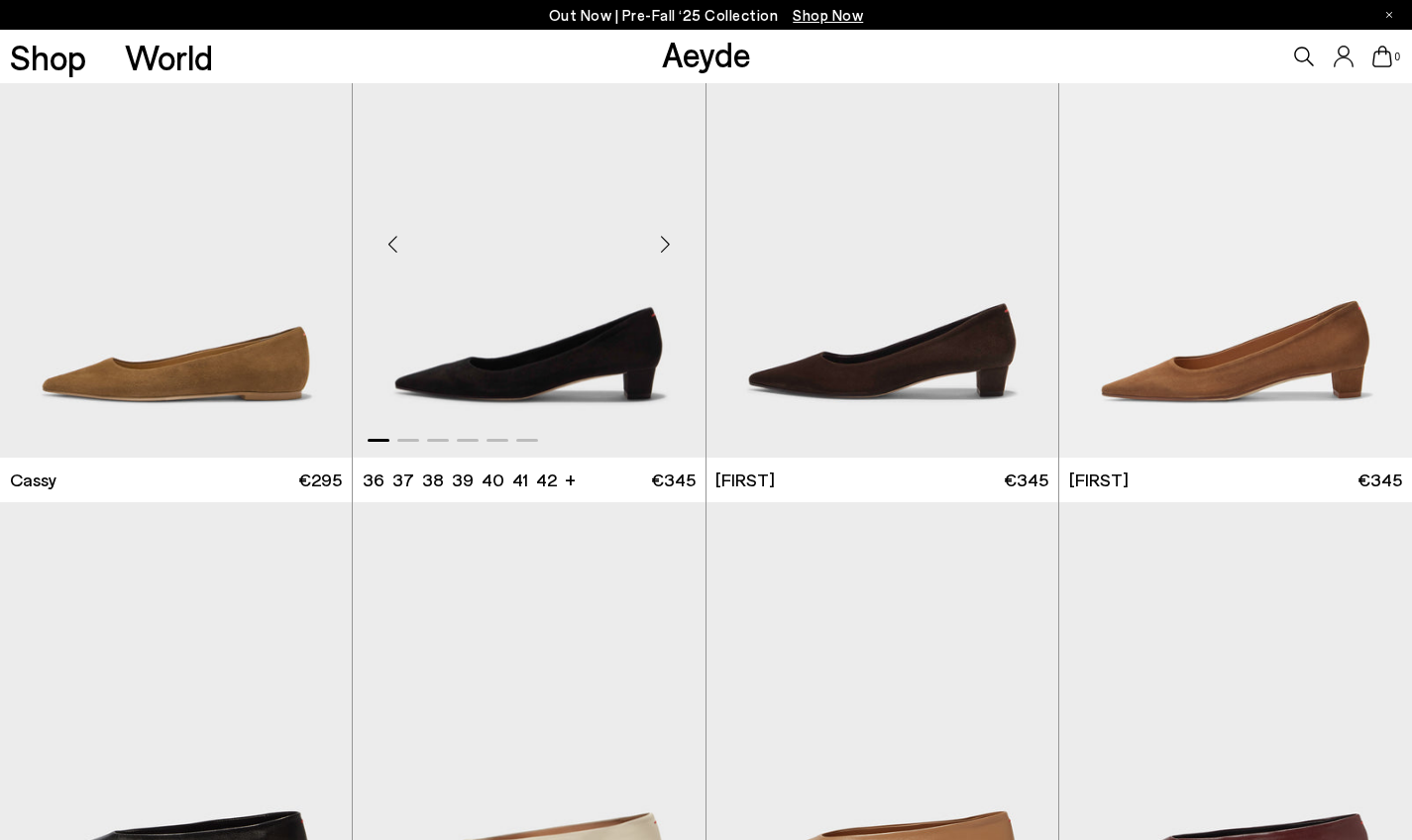 click at bounding box center (528, 236) 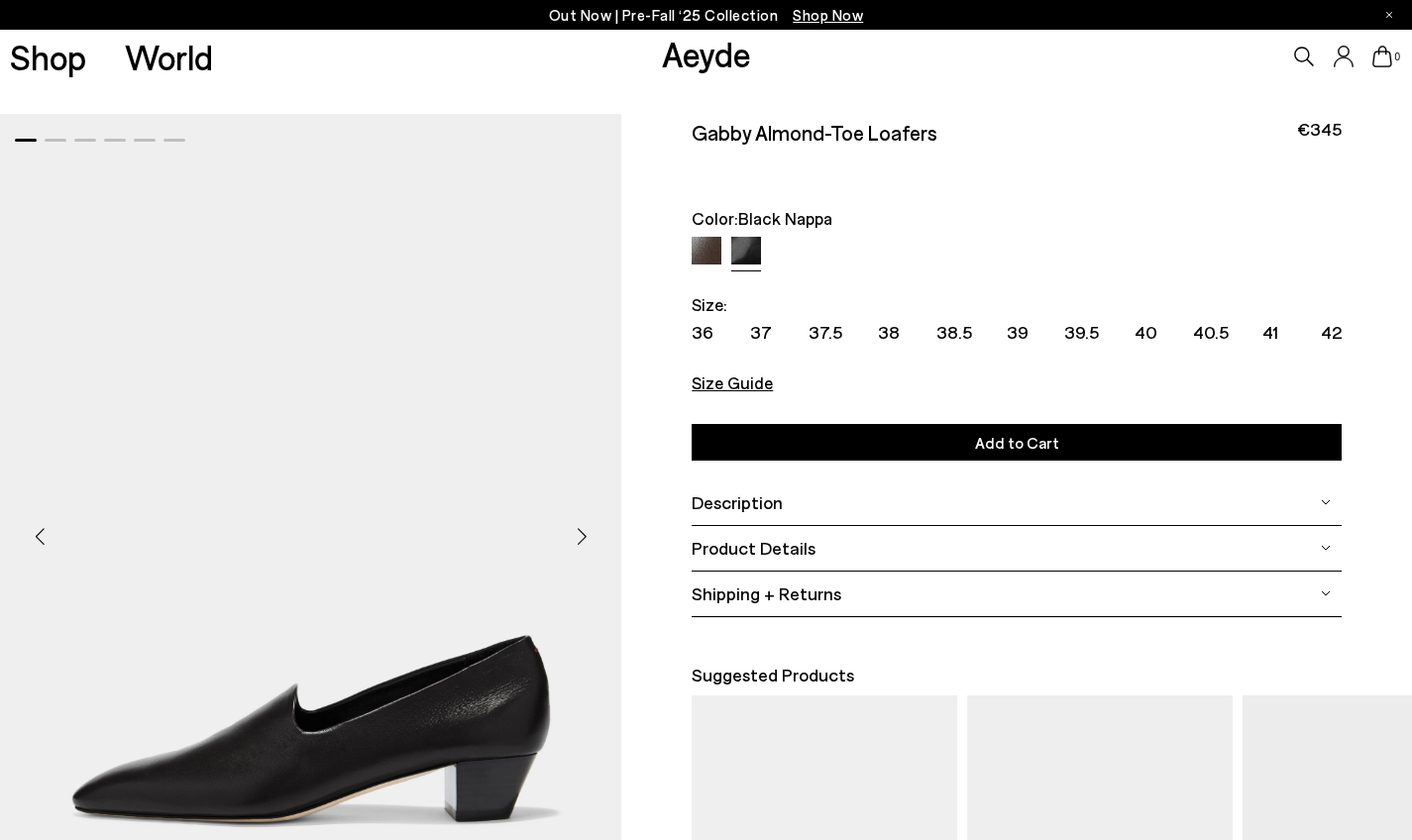 scroll, scrollTop: 0, scrollLeft: 0, axis: both 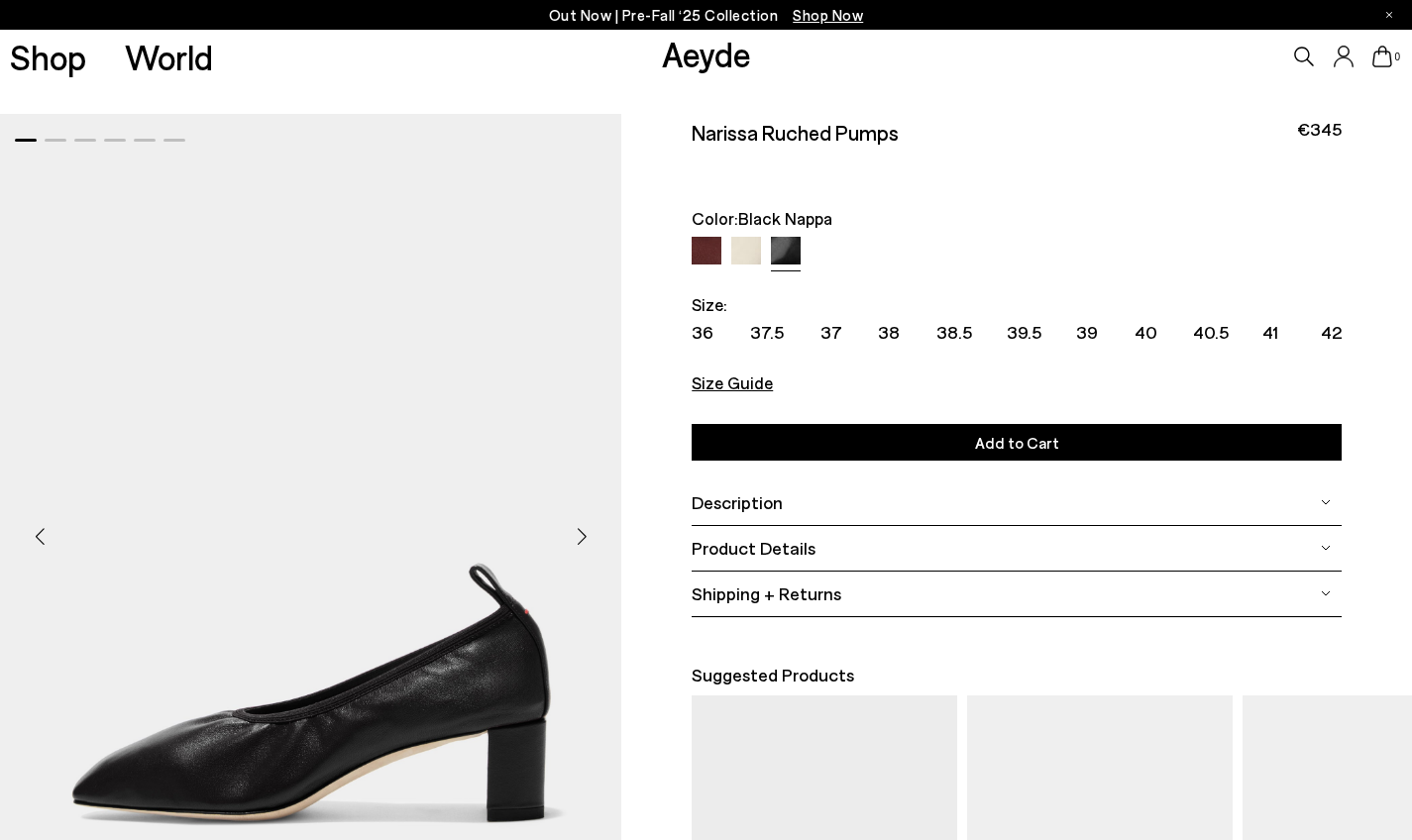 click at bounding box center [582, 536] 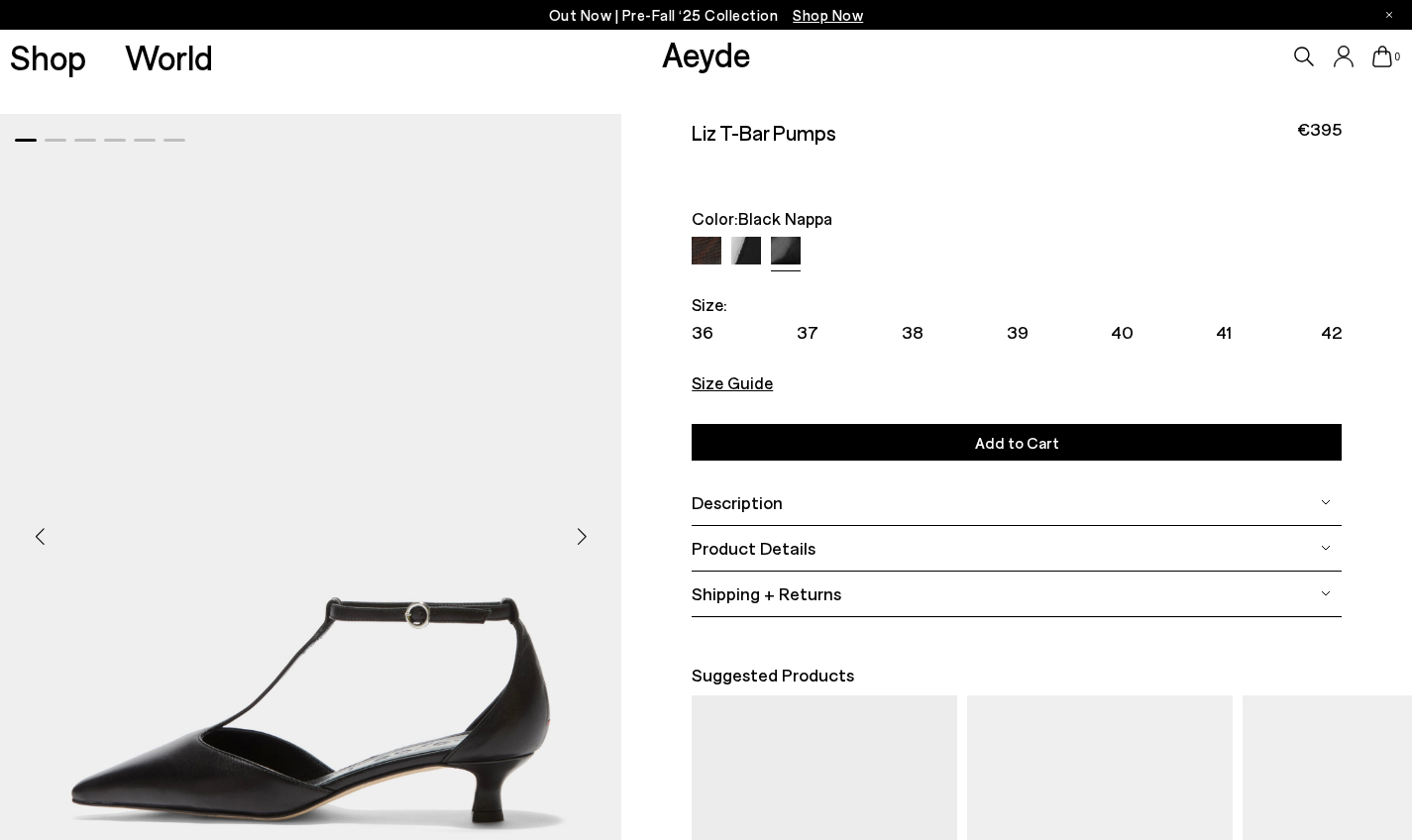 scroll, scrollTop: 0, scrollLeft: 0, axis: both 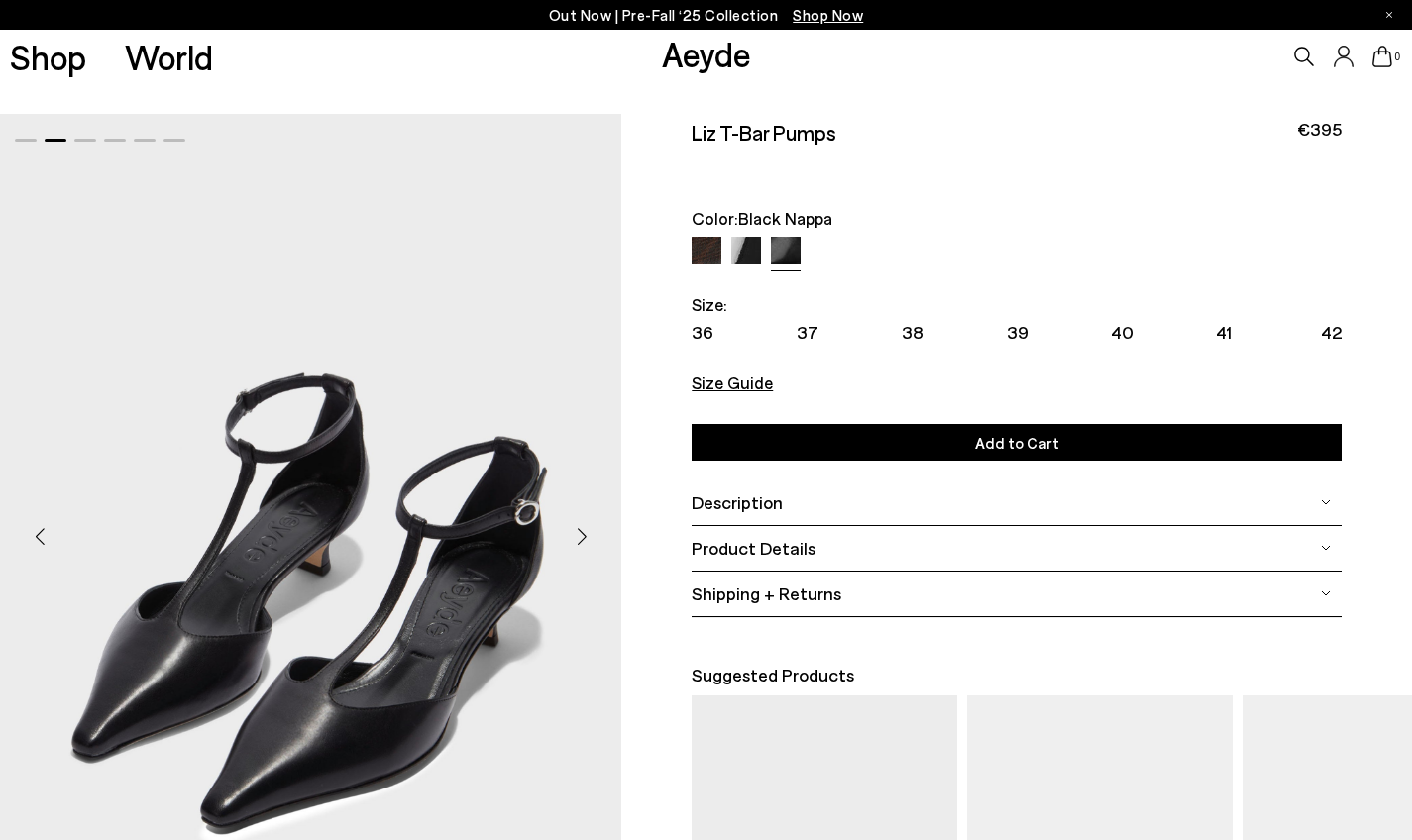 click at bounding box center [582, 536] 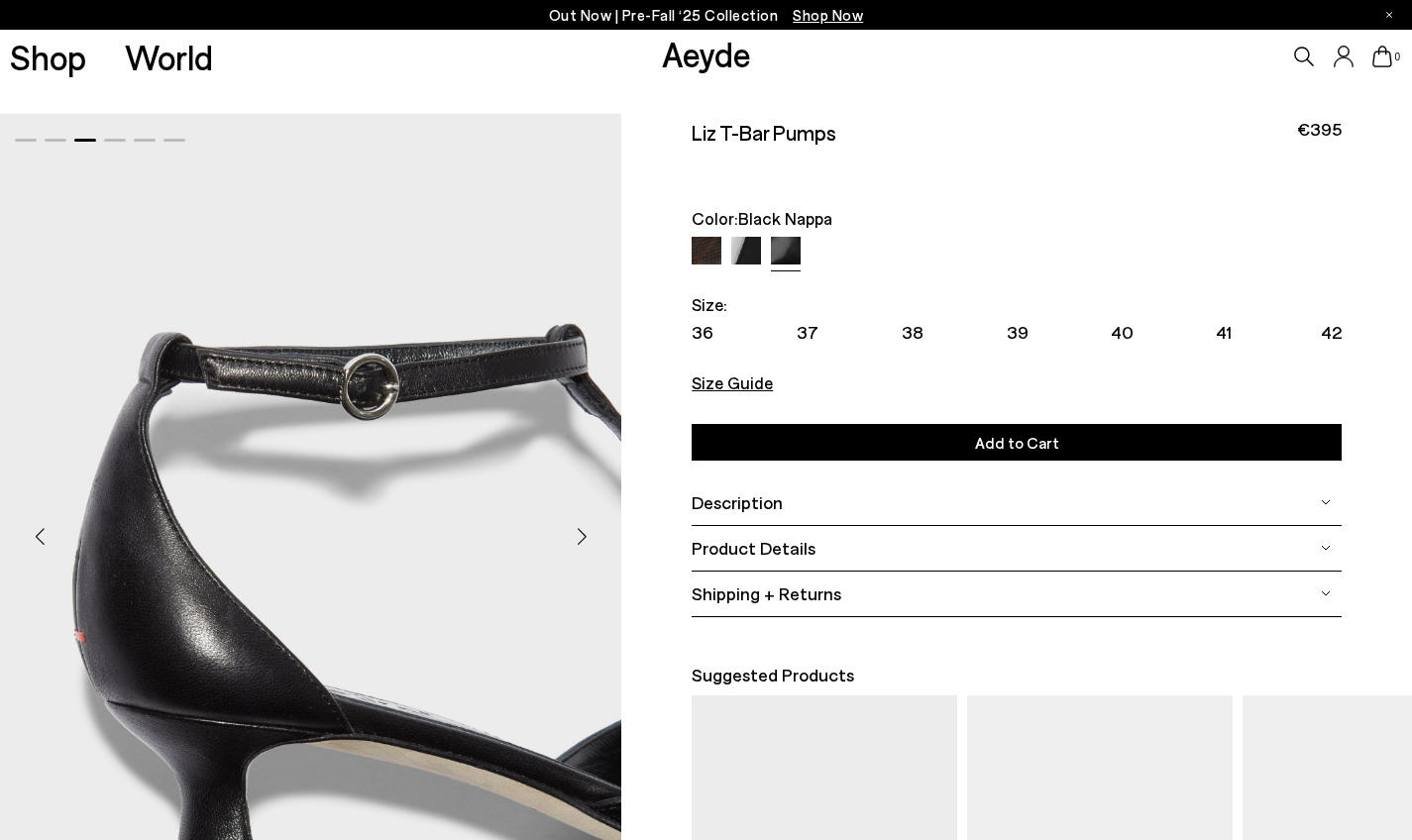 click at bounding box center (582, 536) 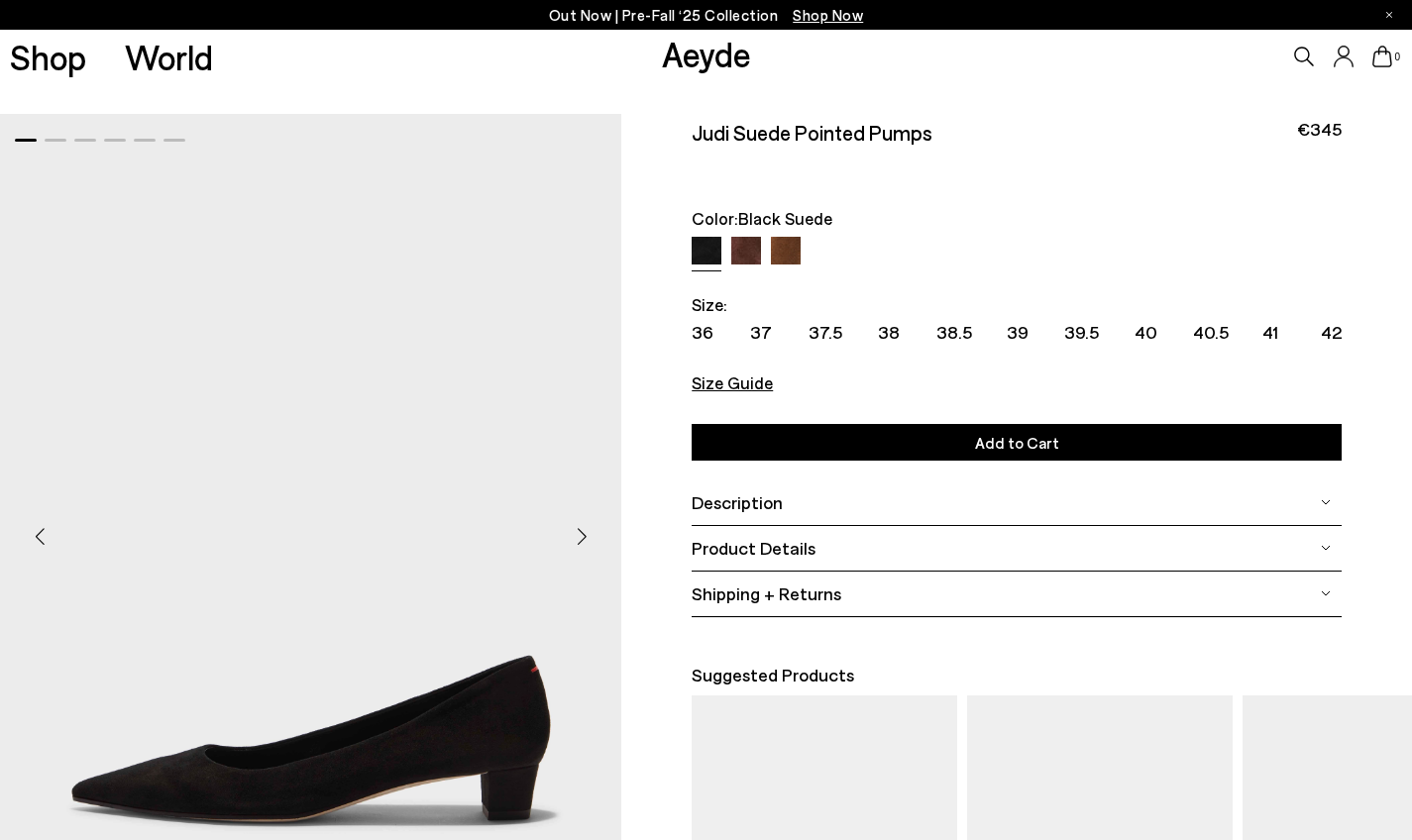 scroll, scrollTop: 0, scrollLeft: 0, axis: both 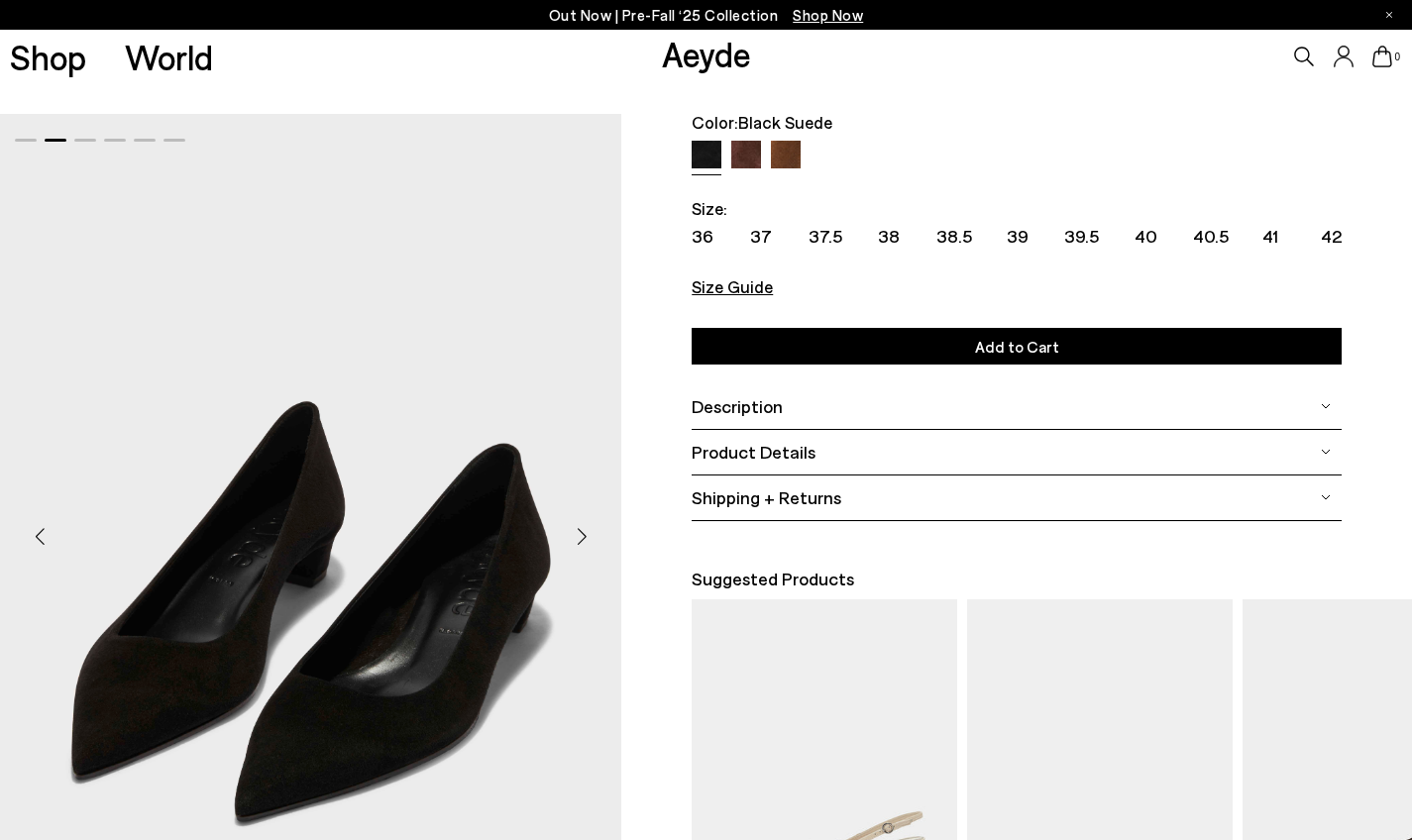 click at bounding box center (746, 156) 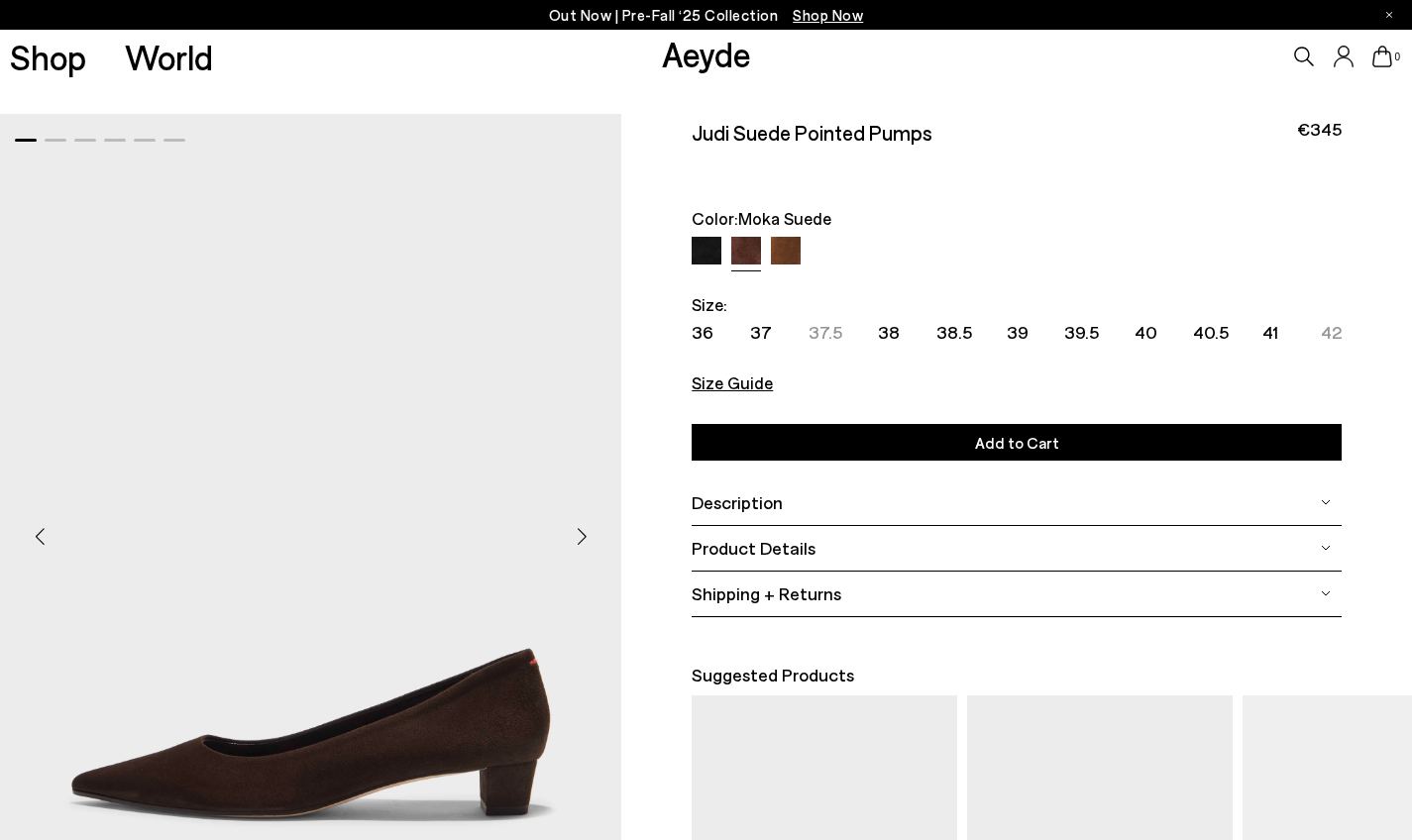 scroll, scrollTop: 0, scrollLeft: 0, axis: both 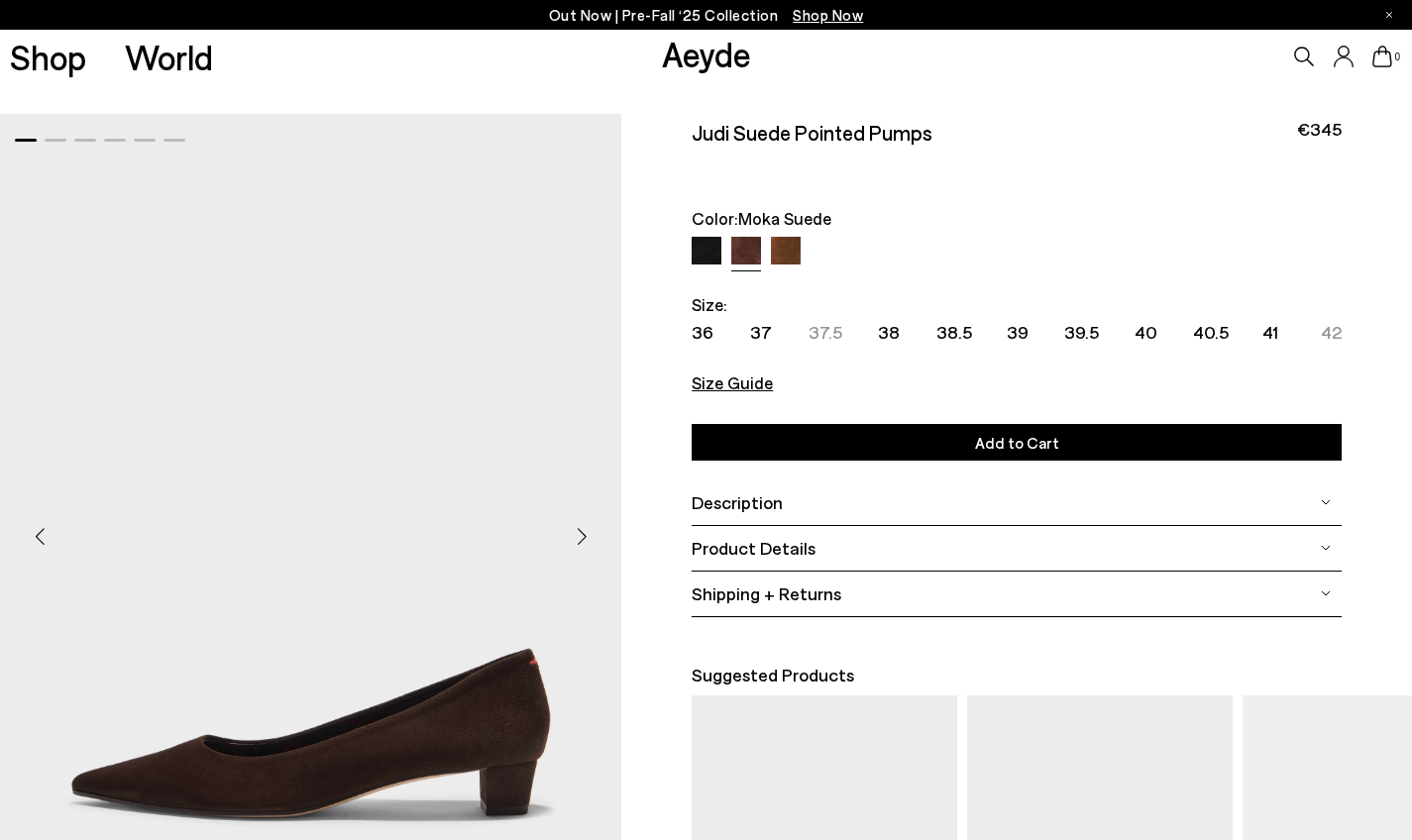 click at bounding box center [786, 252] 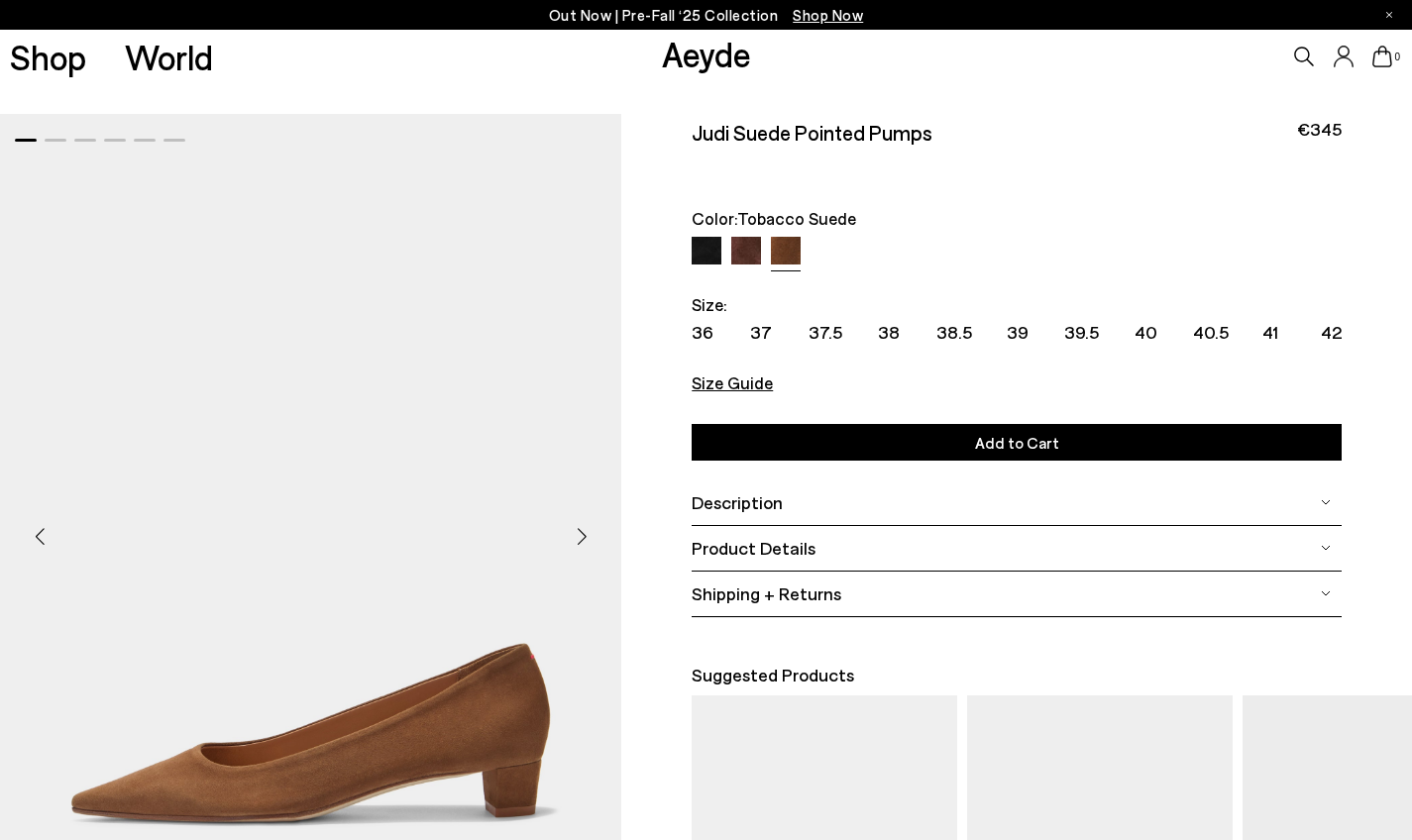 scroll, scrollTop: 0, scrollLeft: 0, axis: both 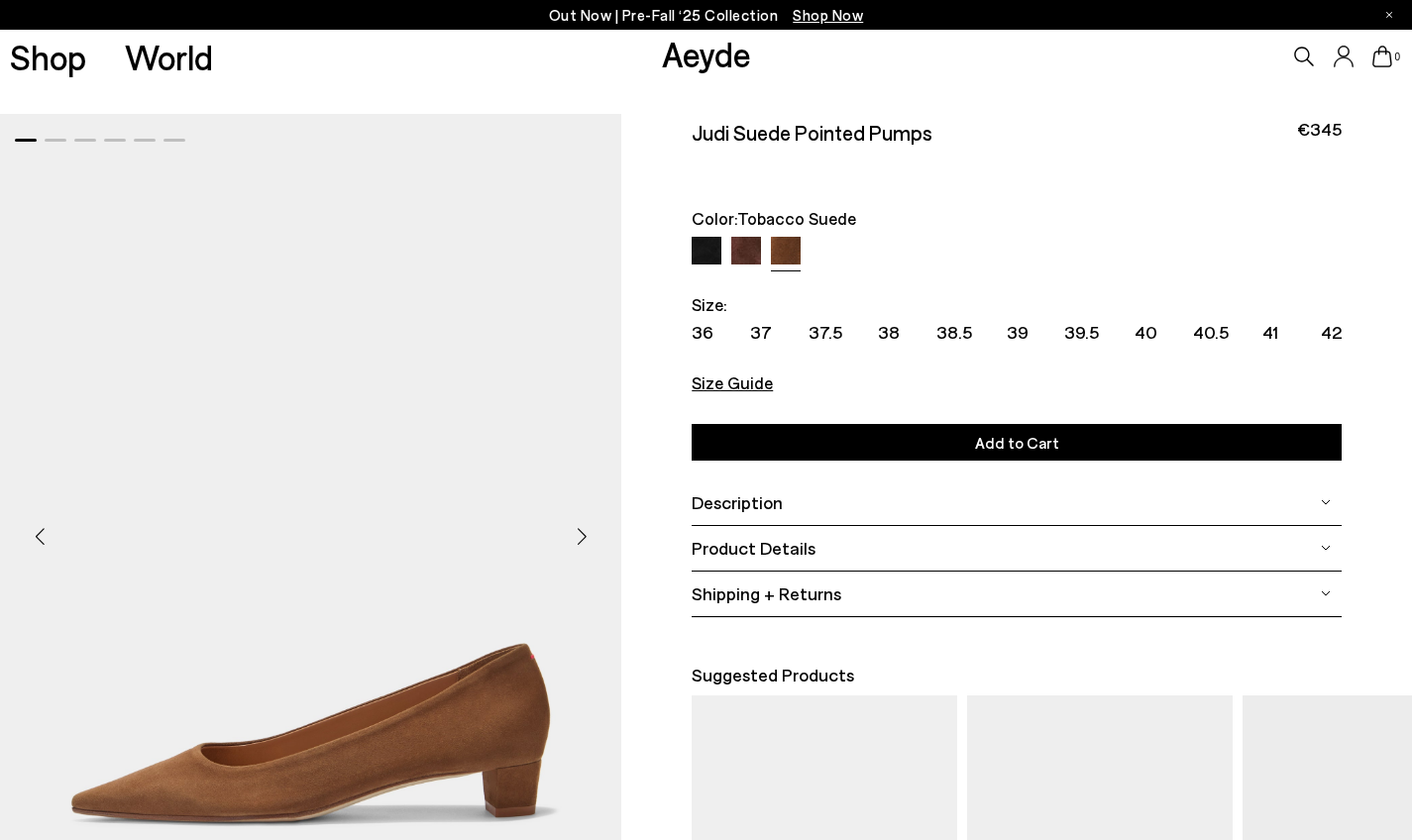 click at bounding box center [706, 252] 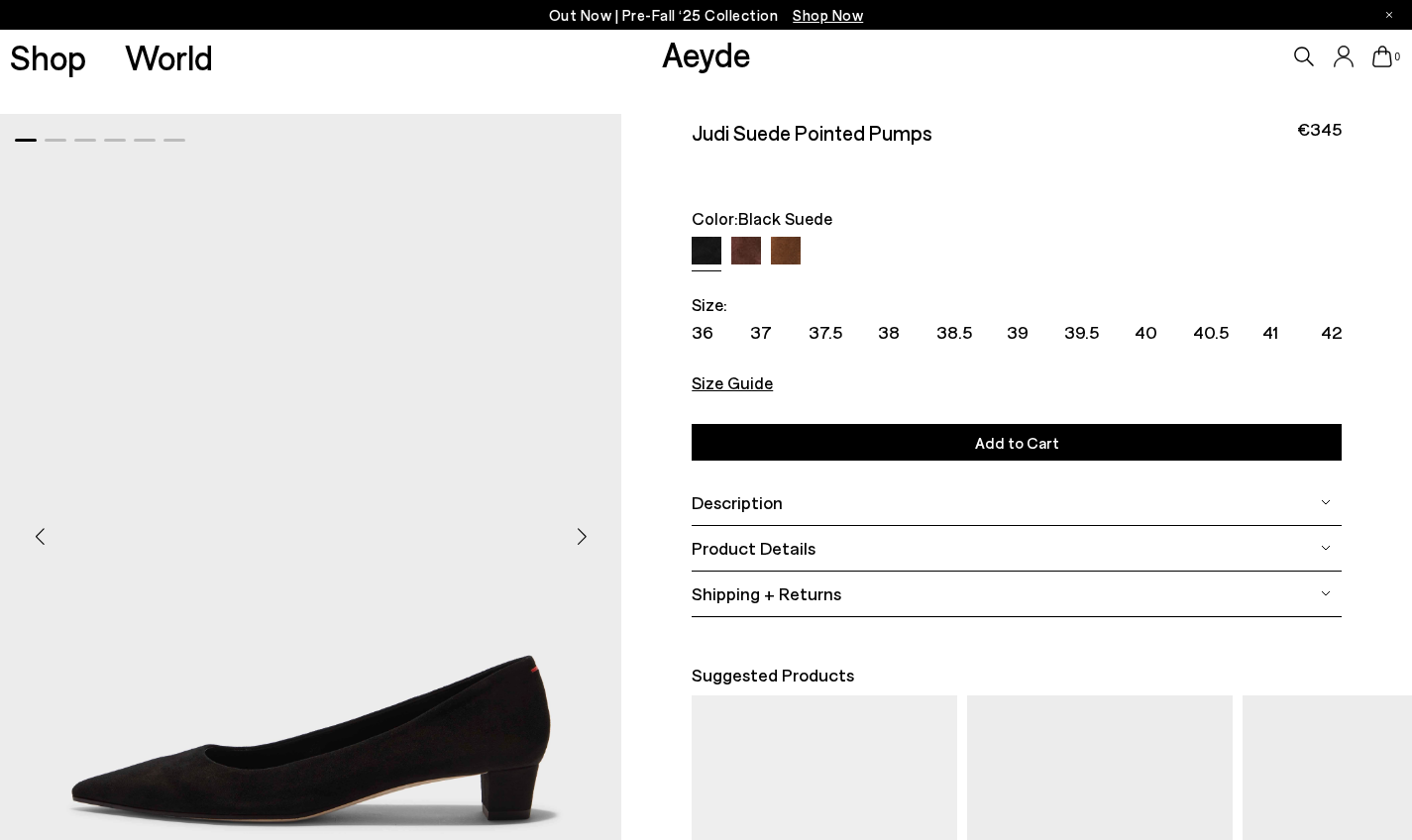 scroll, scrollTop: 0, scrollLeft: 0, axis: both 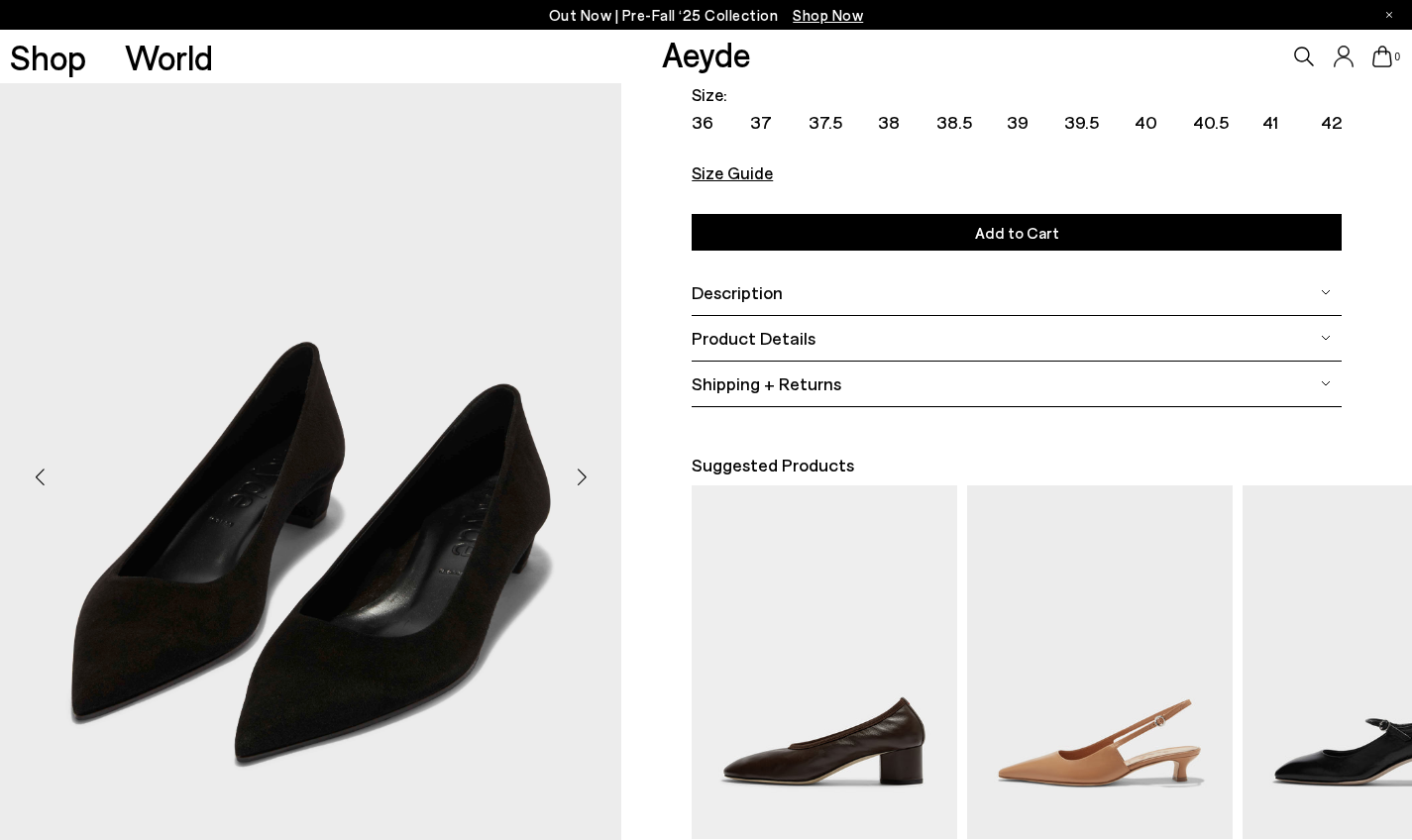 click at bounding box center (582, 477) 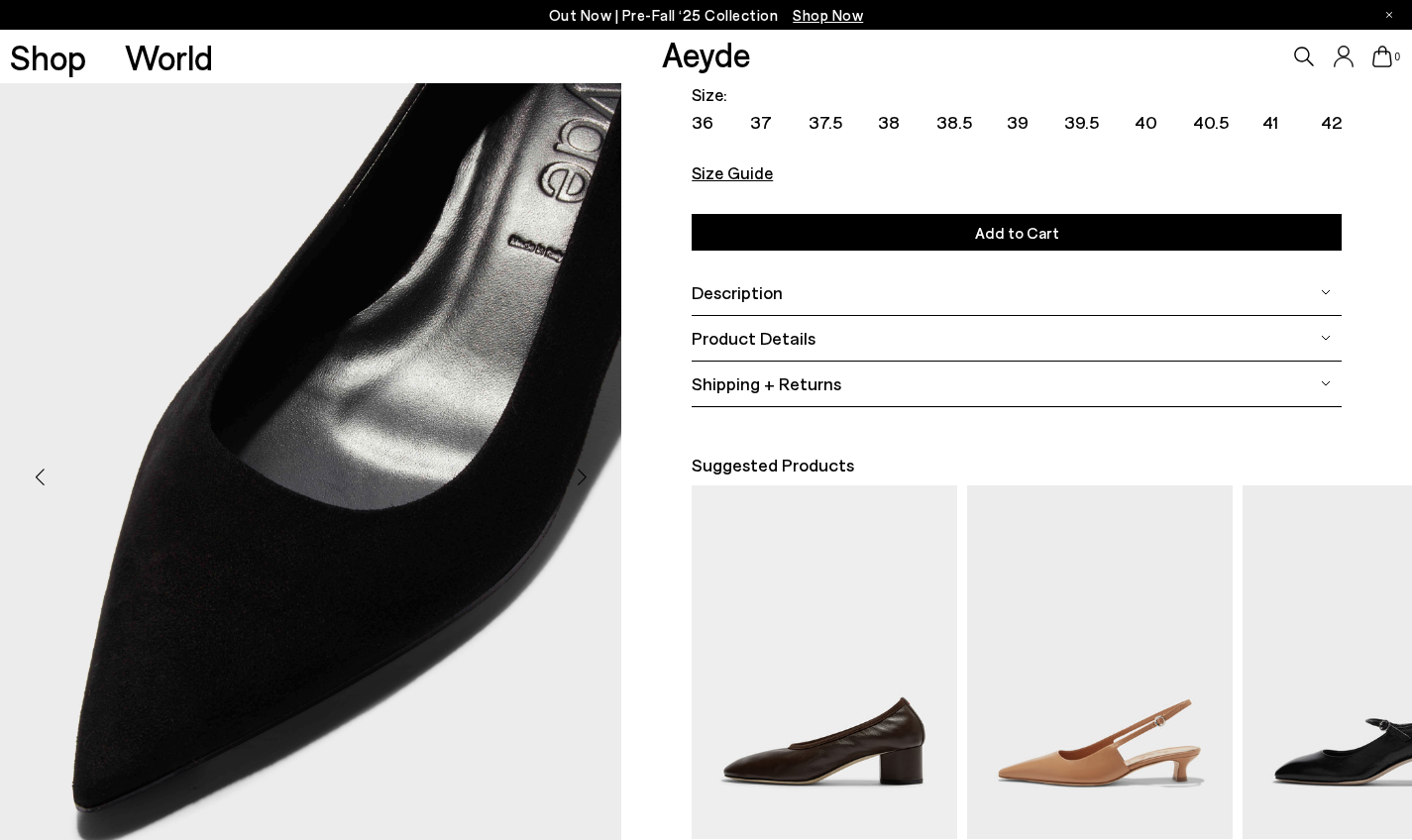 click at bounding box center (582, 477) 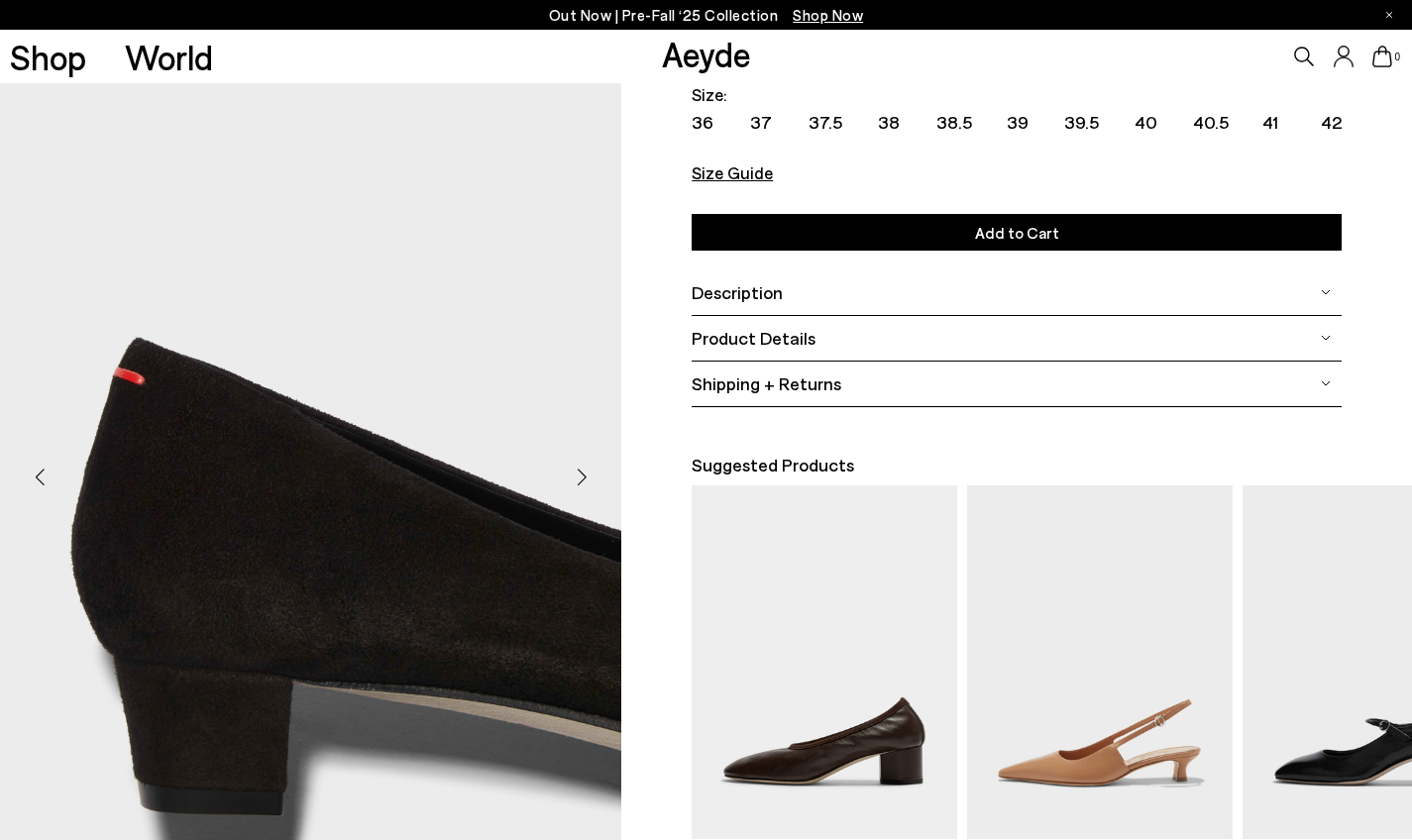 click at bounding box center [582, 477] 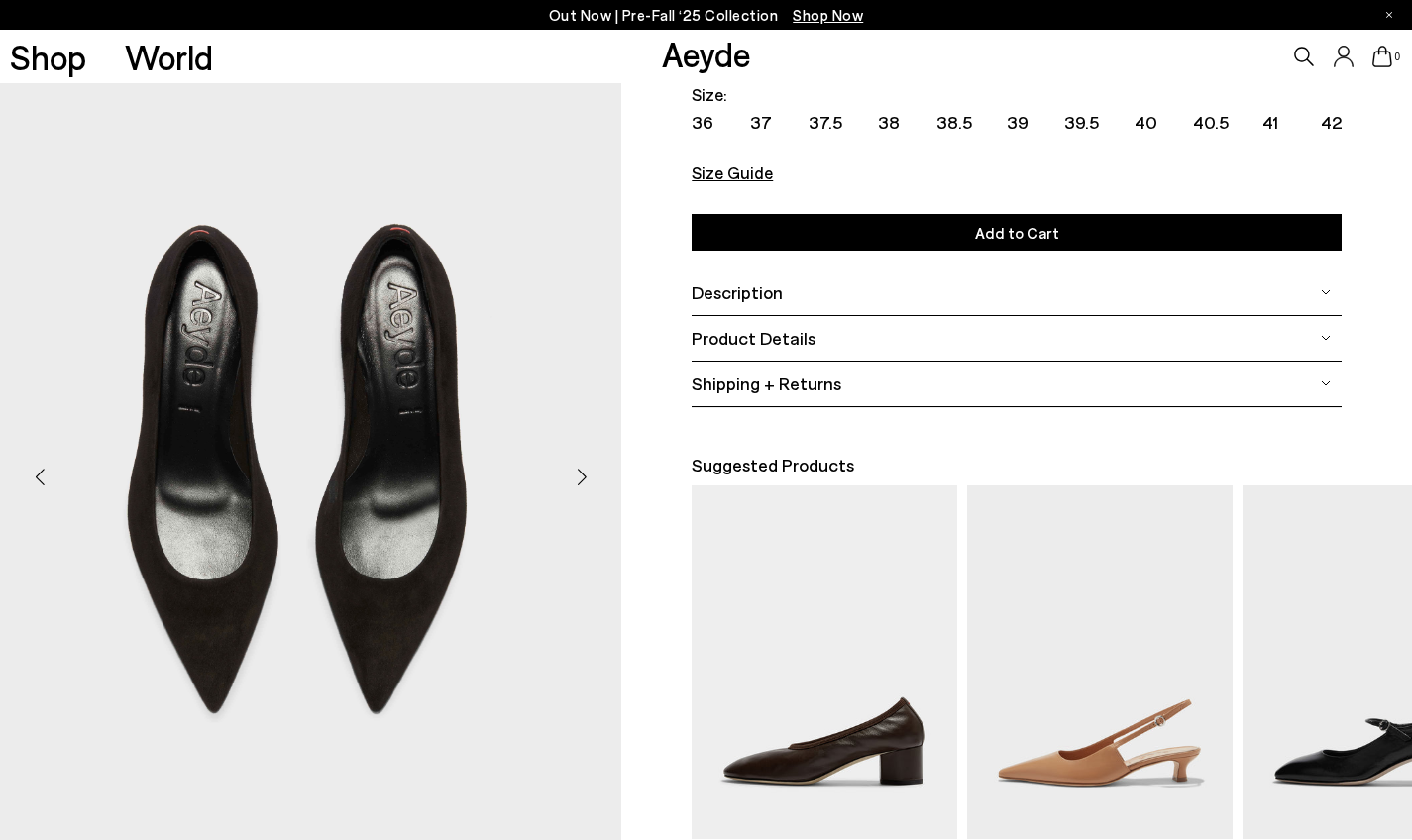 click at bounding box center [582, 477] 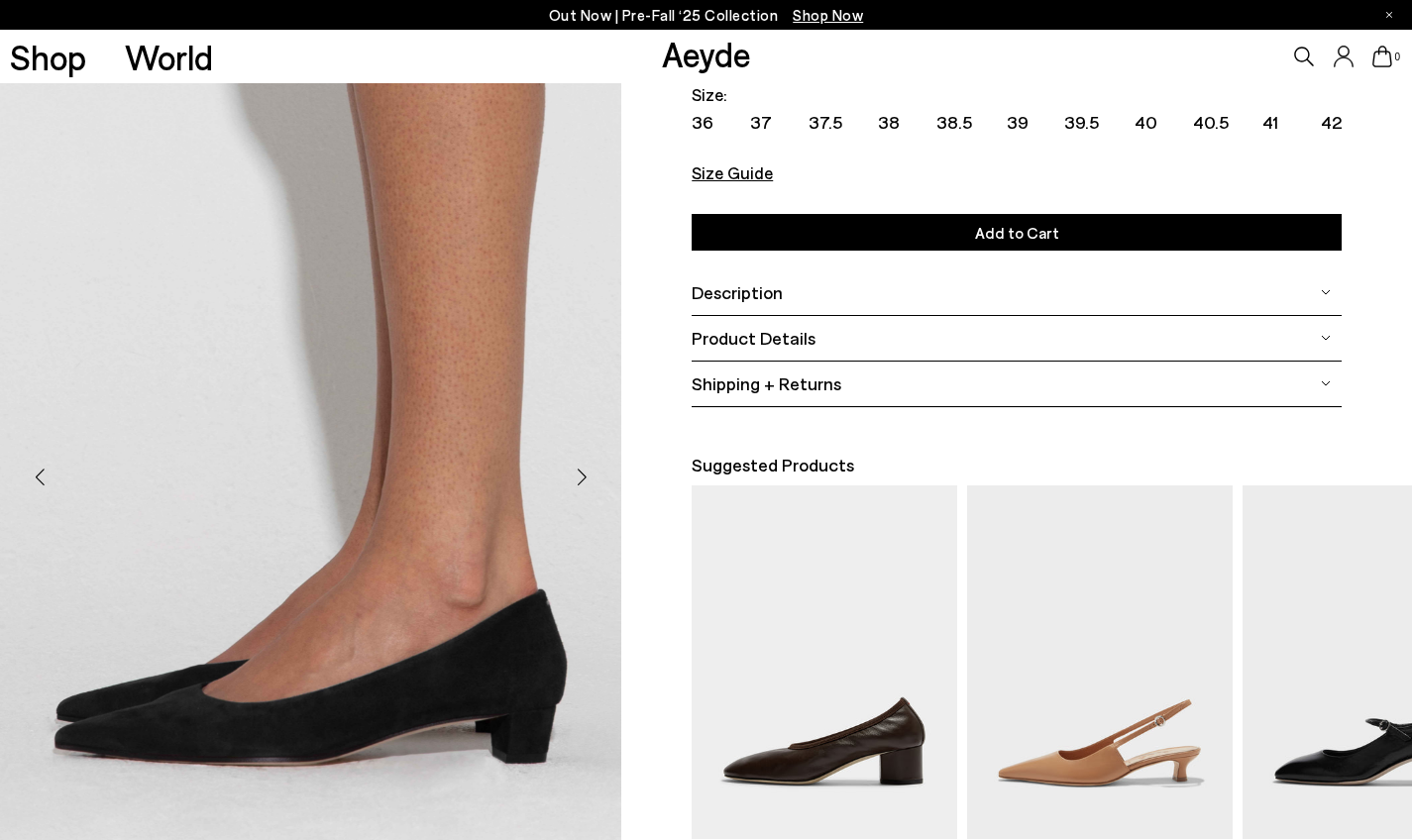 click at bounding box center (582, 477) 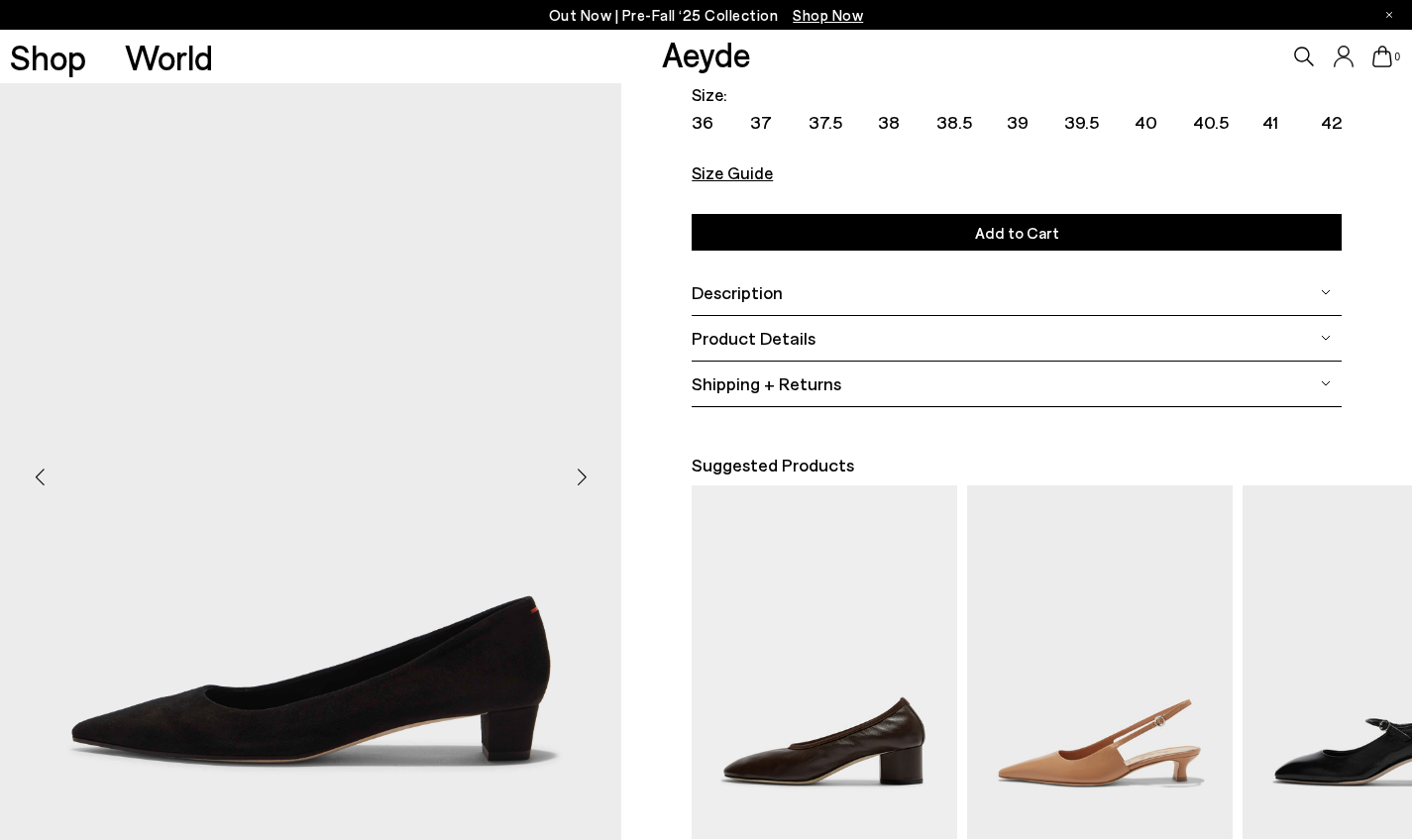 click at bounding box center [582, 477] 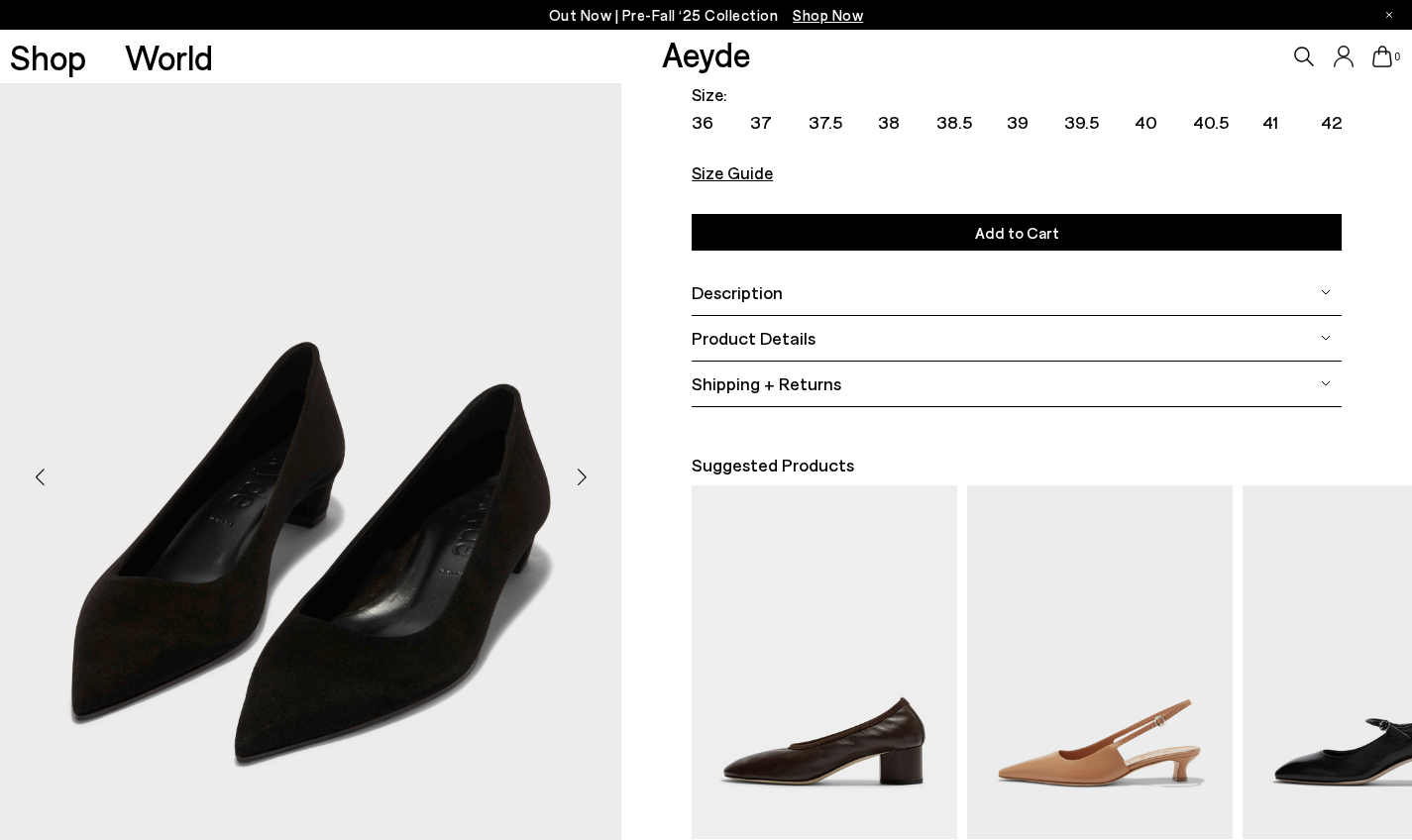 click on "Size Guide" at bounding box center (732, 172) 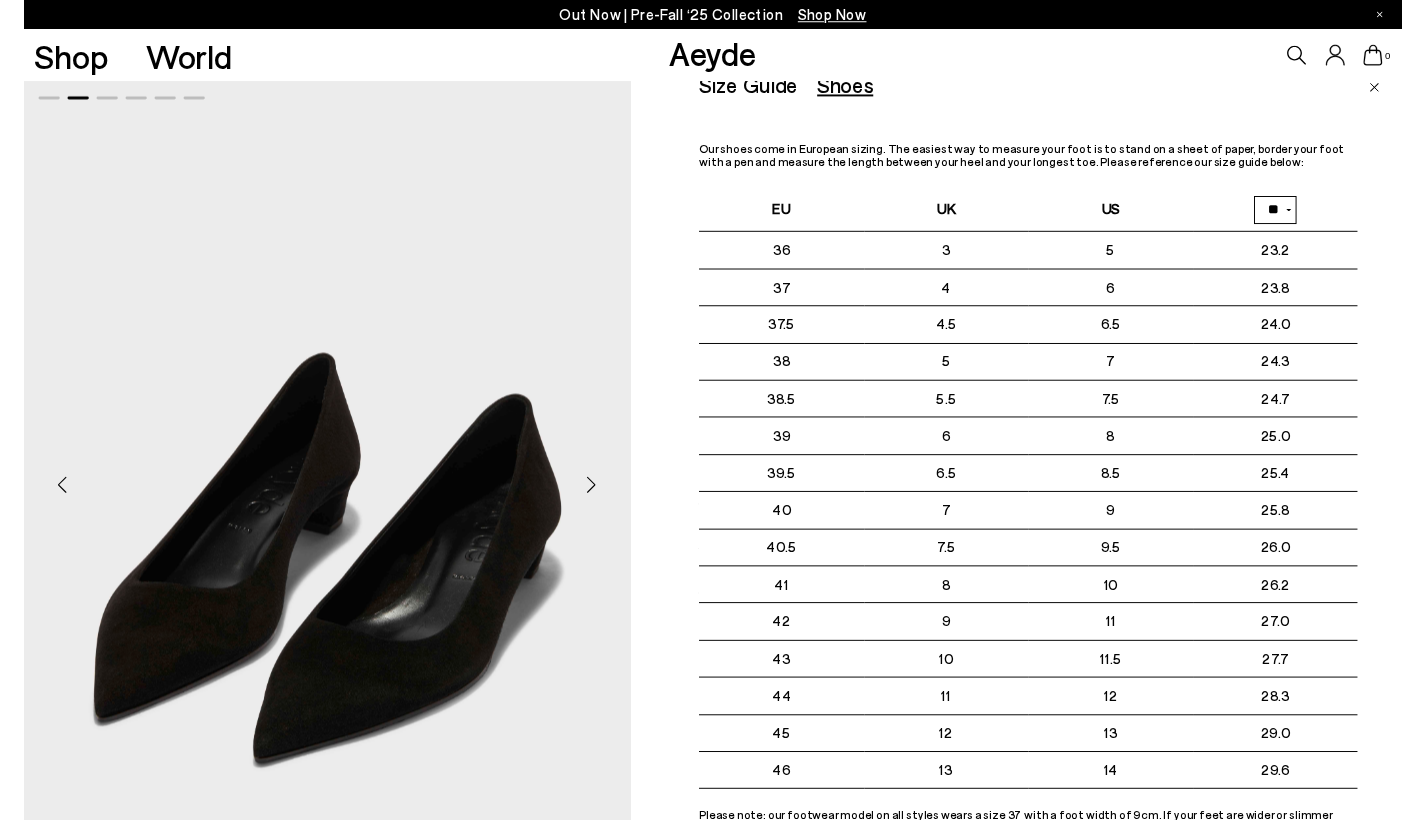 scroll, scrollTop: 0, scrollLeft: 0, axis: both 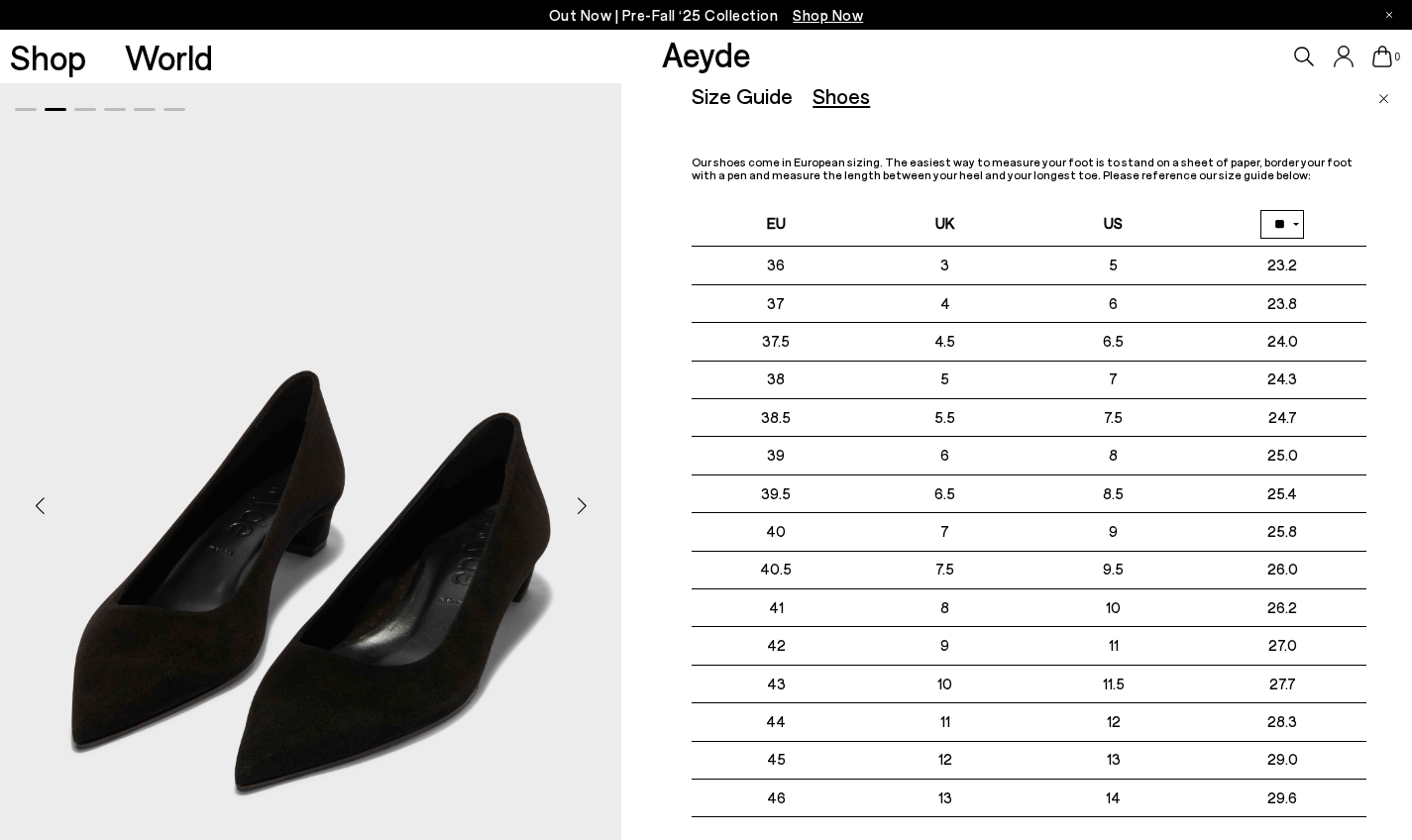 click at bounding box center (1383, 99) 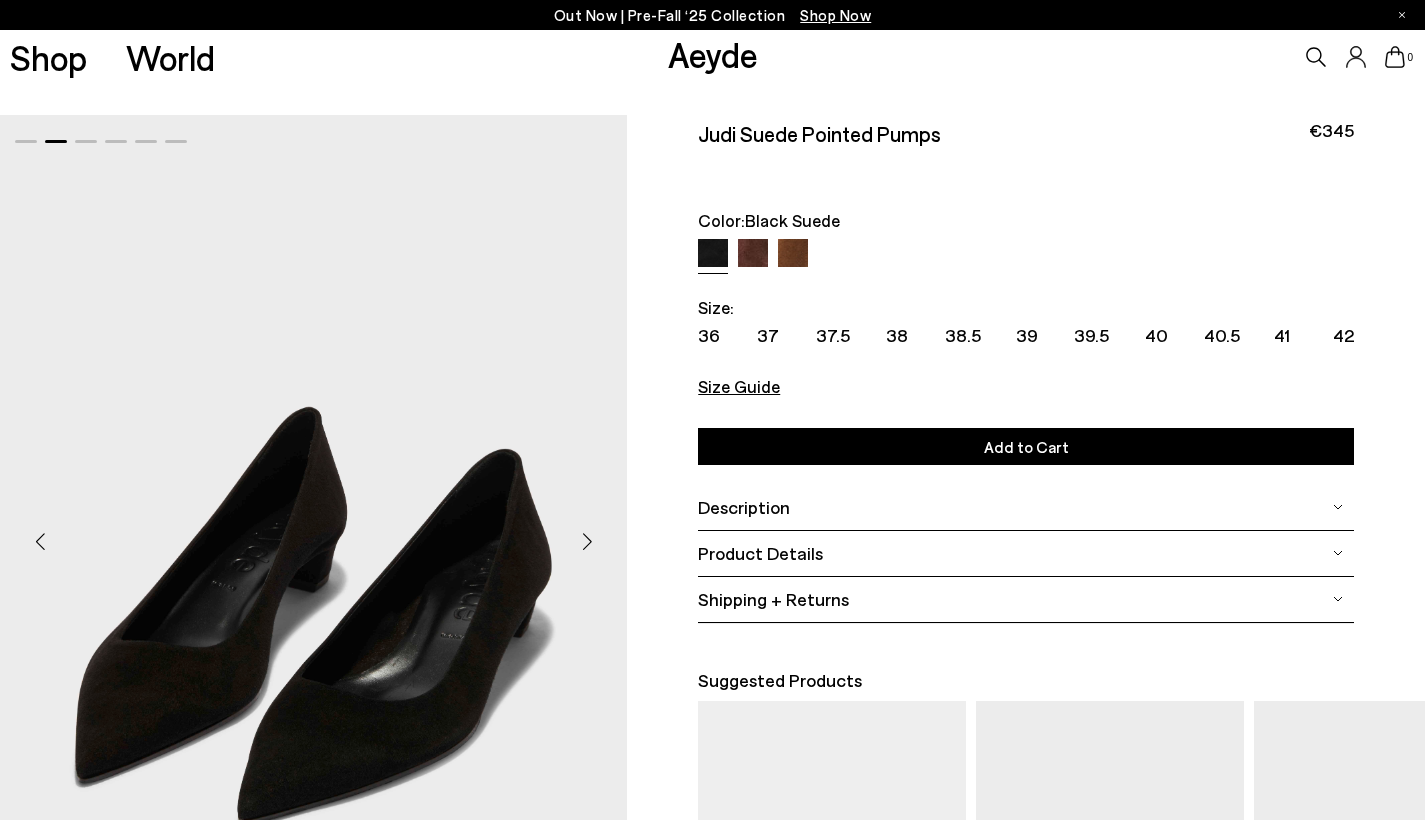 click at bounding box center (587, 541) 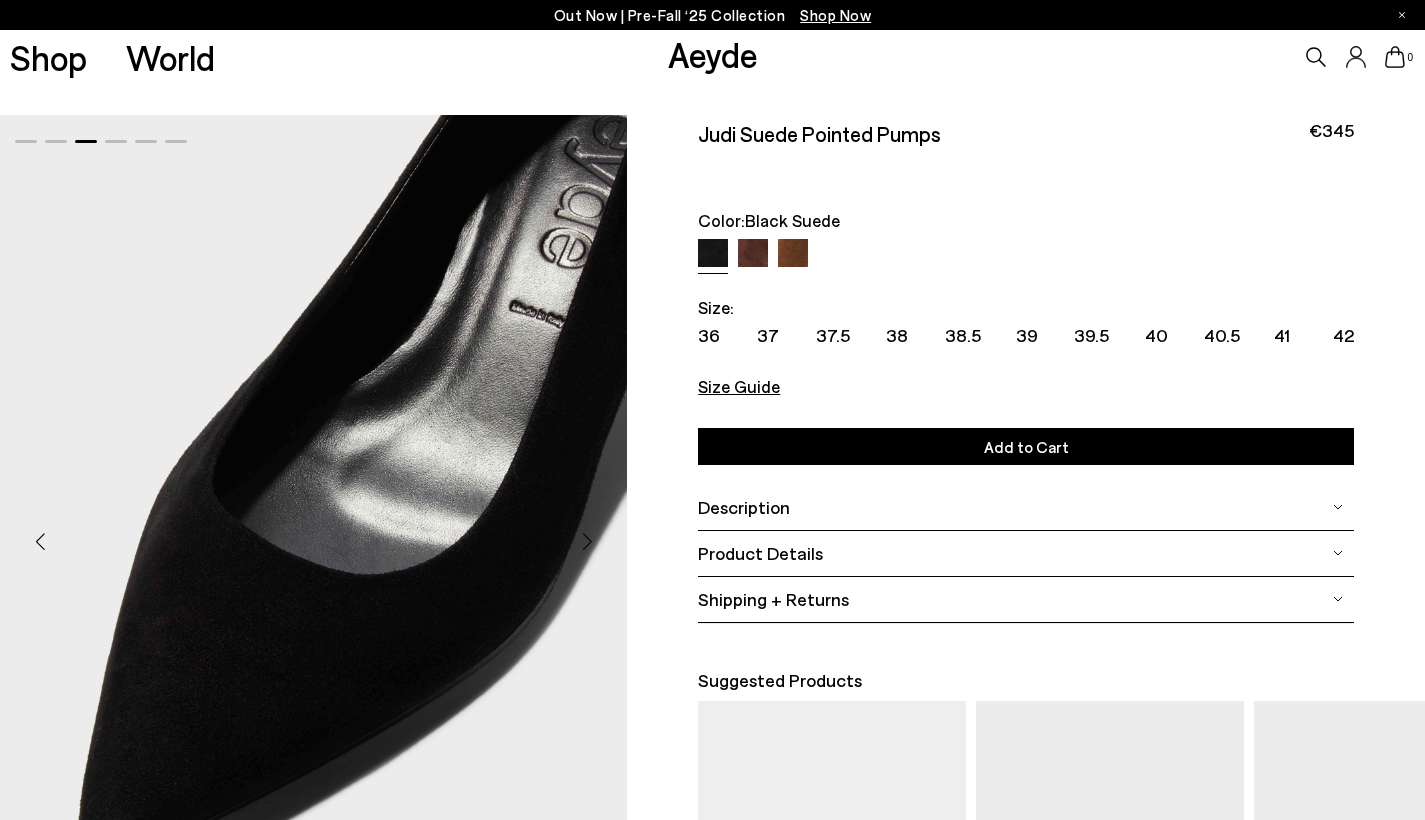click at bounding box center [587, 541] 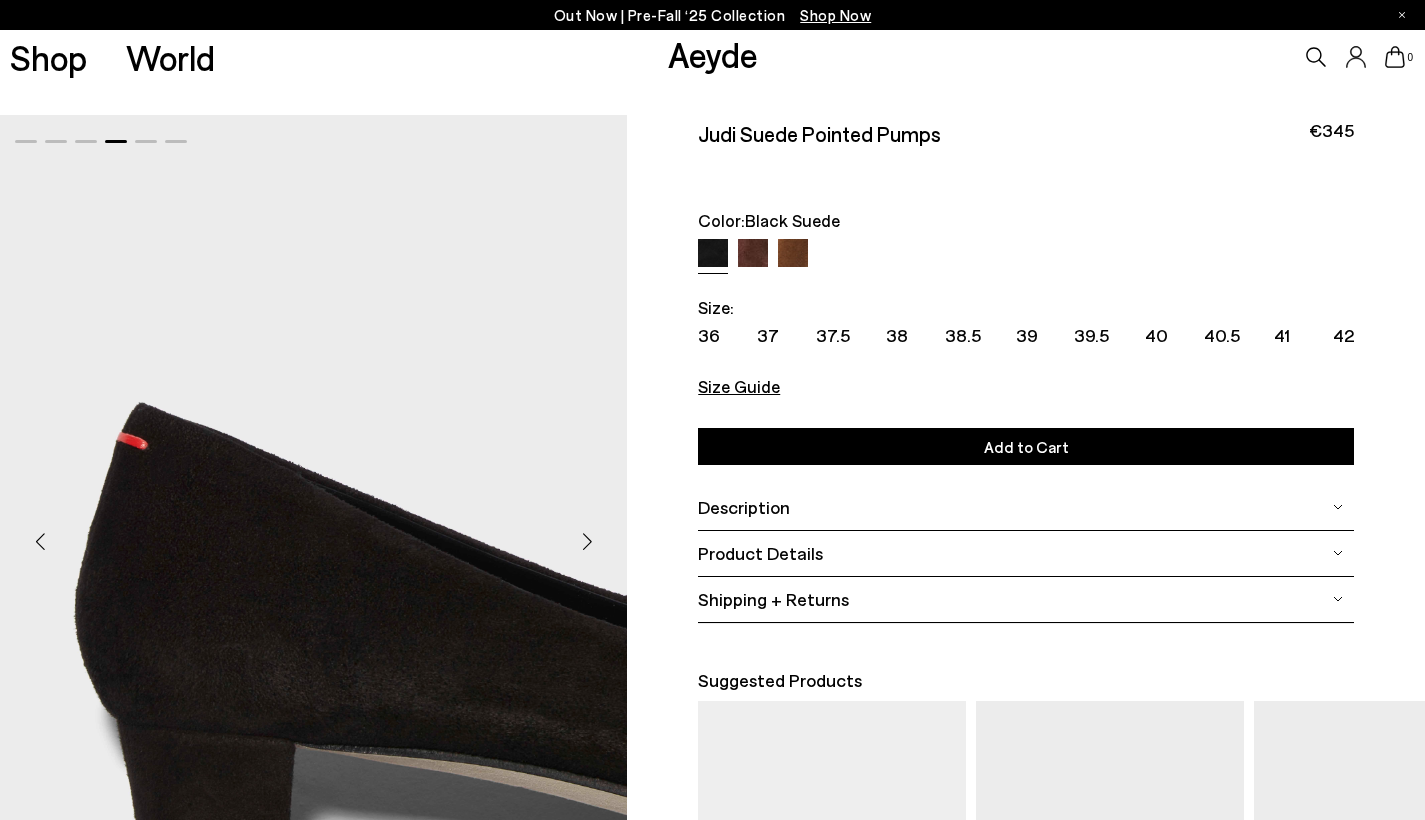 click at bounding box center (587, 541) 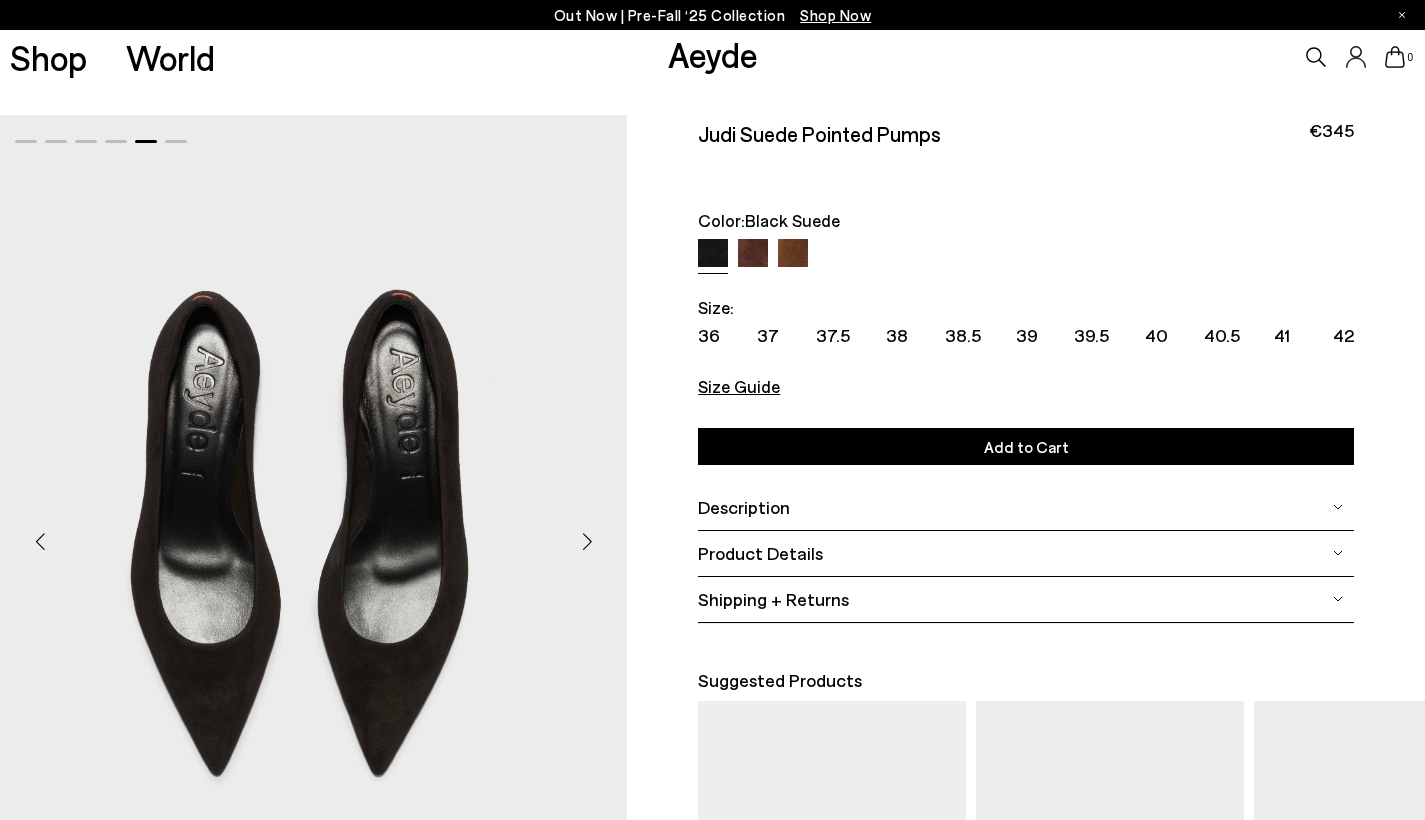 click 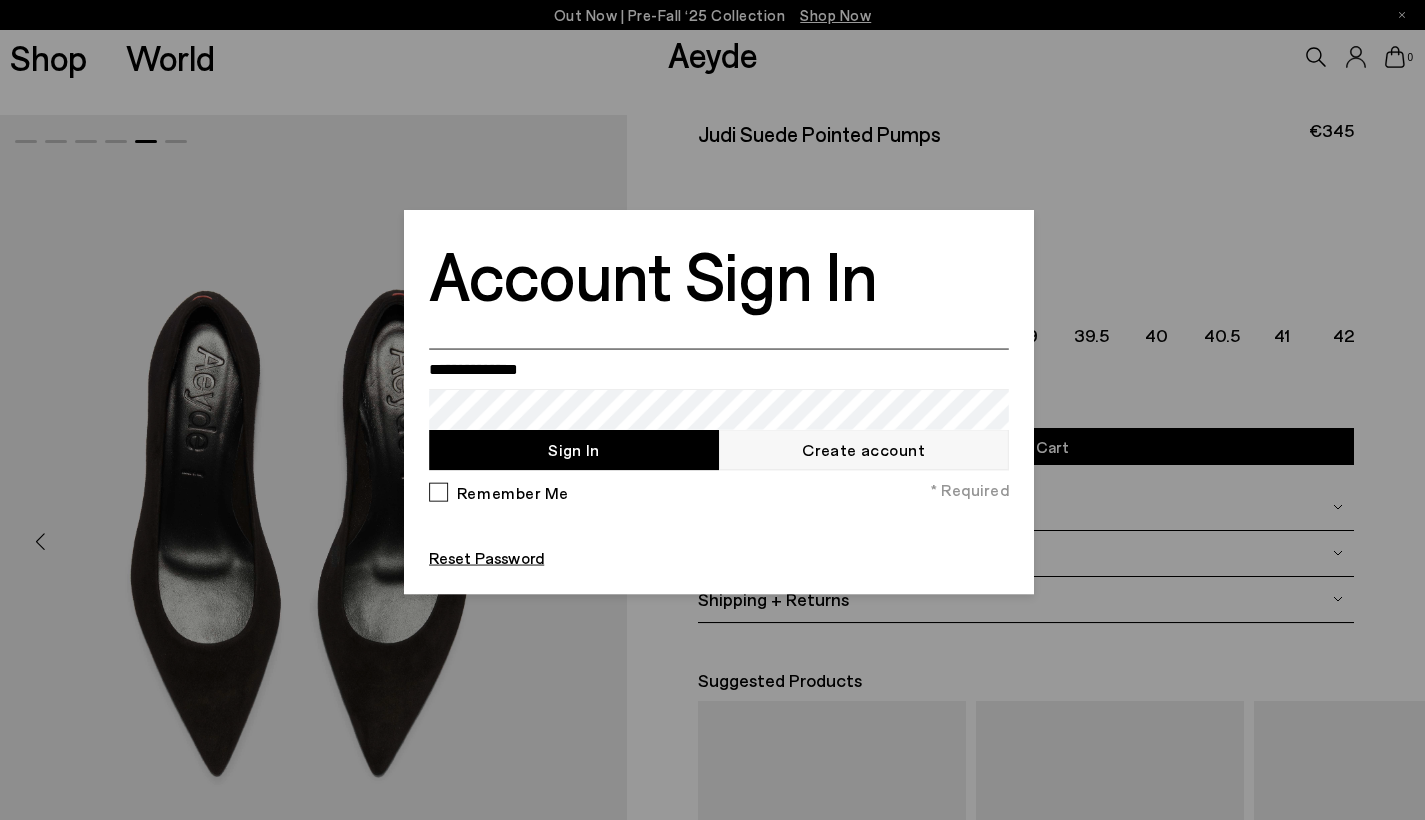 type on "**********" 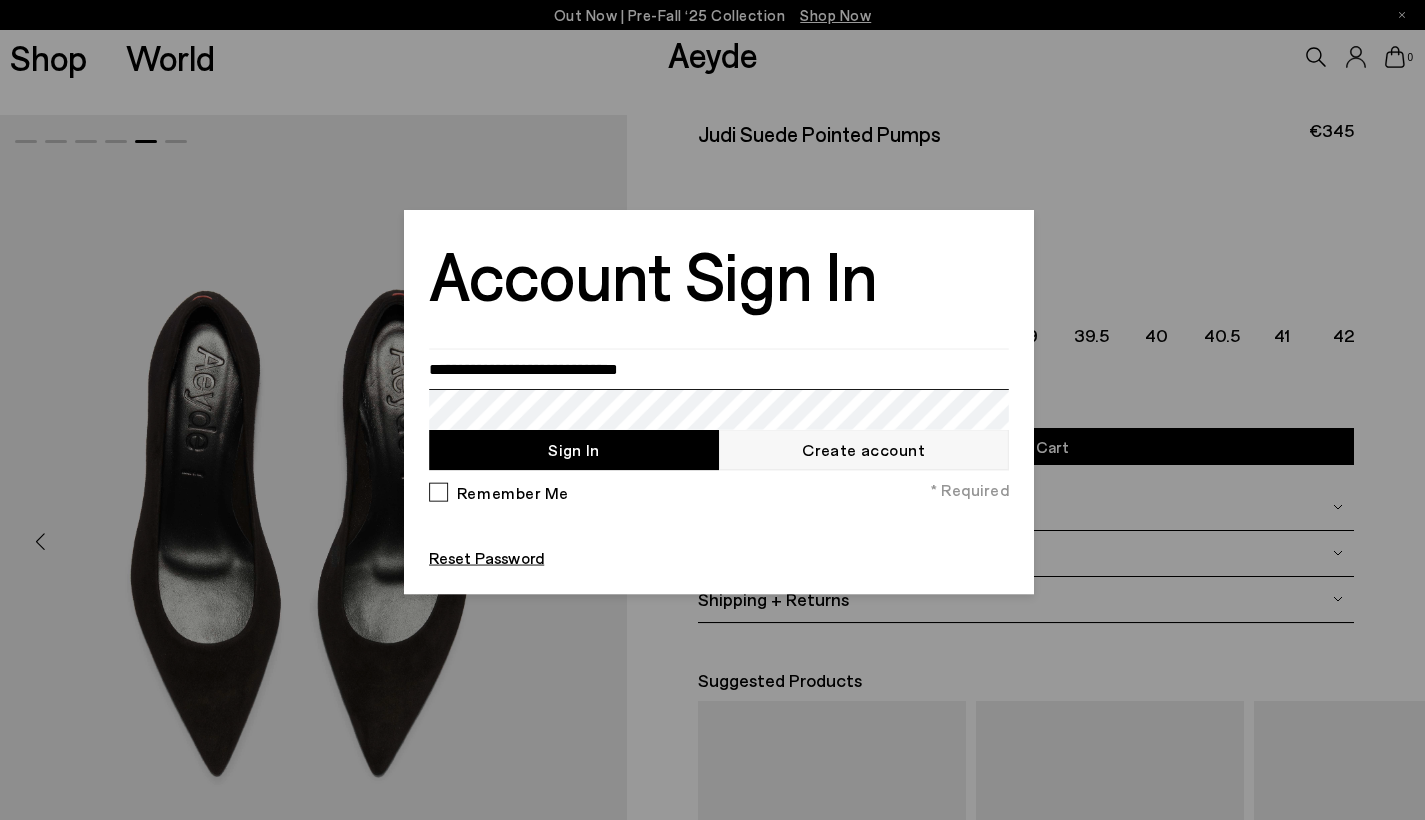click on "Sign In" at bounding box center (574, 449) 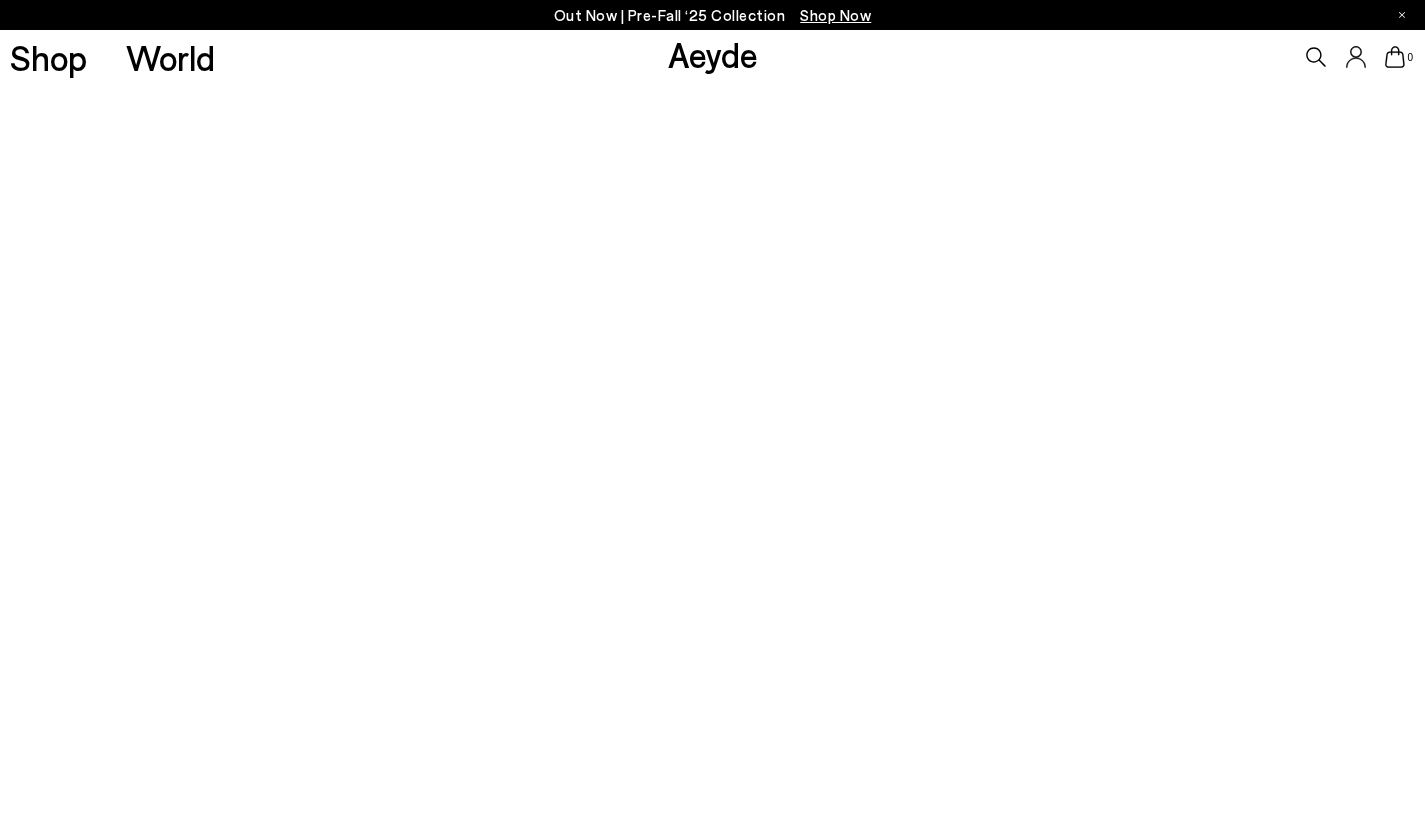 scroll, scrollTop: 0, scrollLeft: 0, axis: both 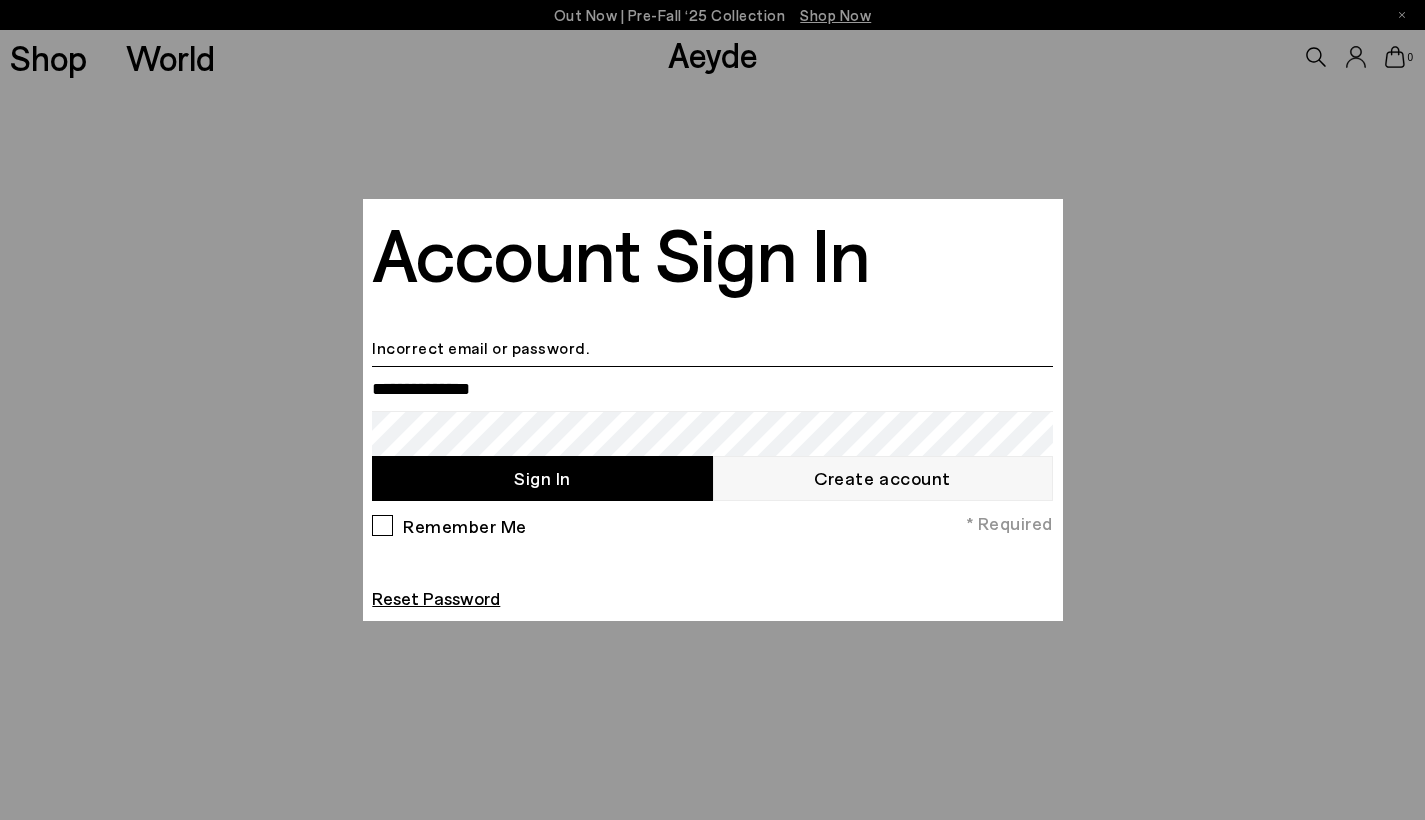 type on "**********" 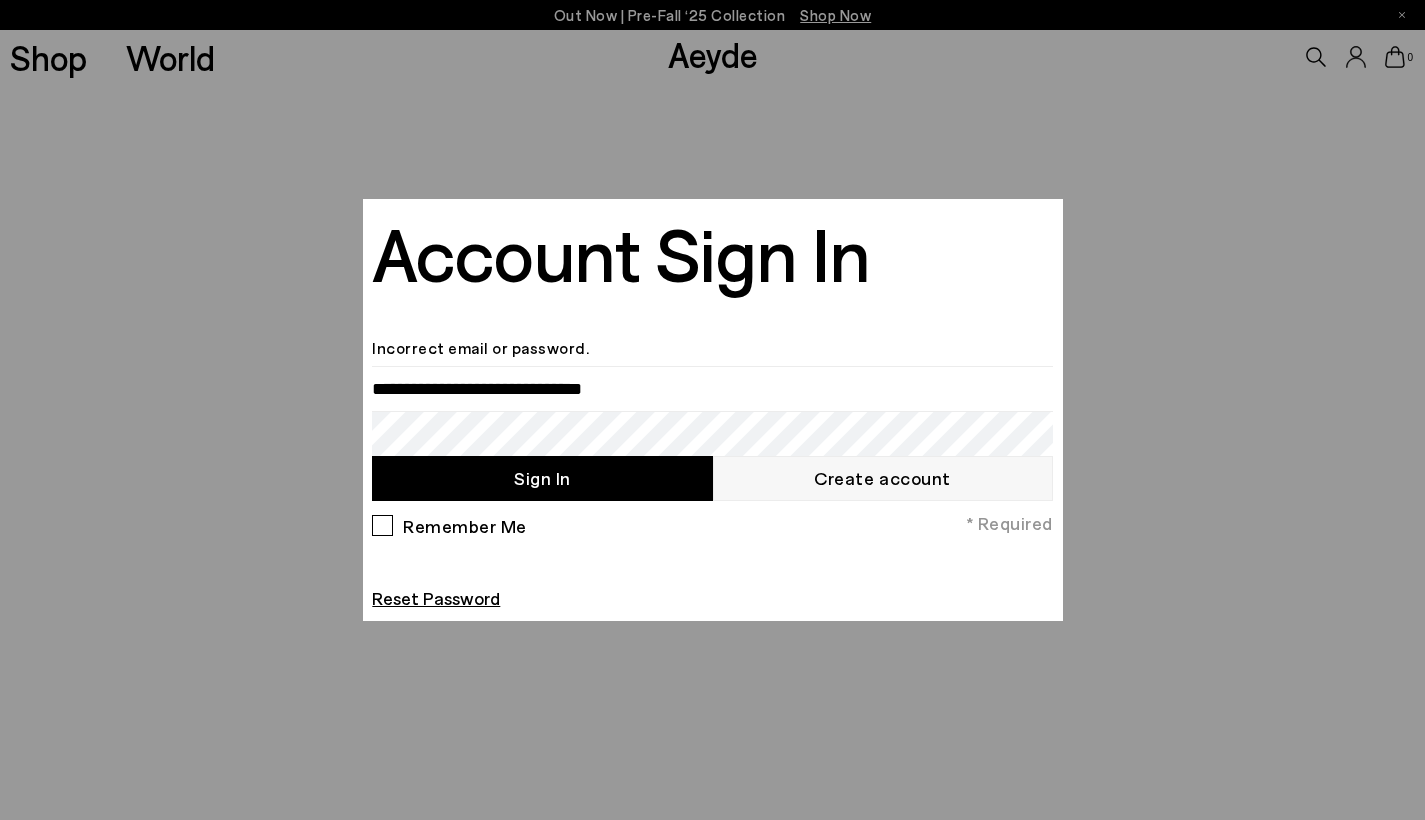 click on "Sign In" at bounding box center (542, 478) 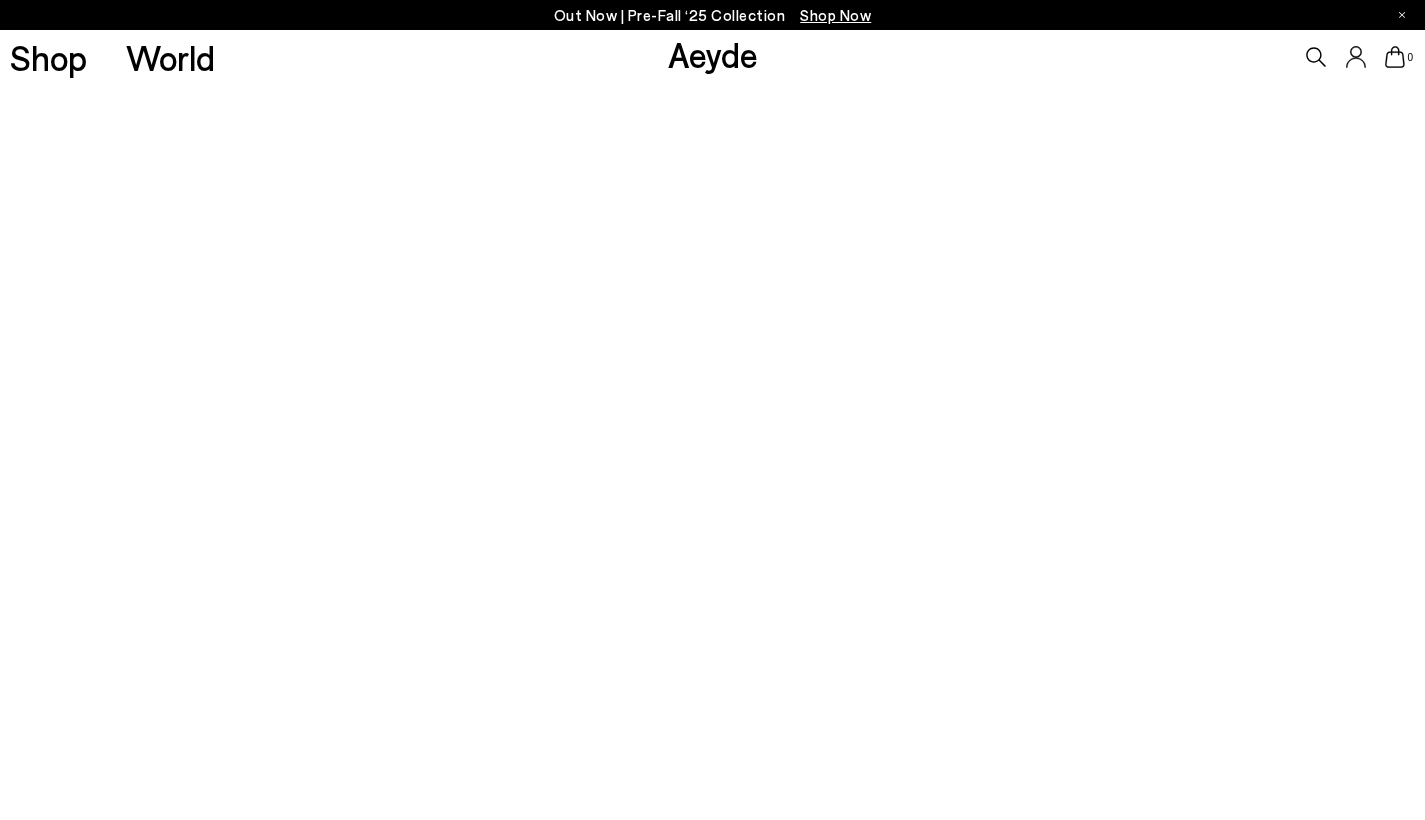 scroll, scrollTop: 0, scrollLeft: 0, axis: both 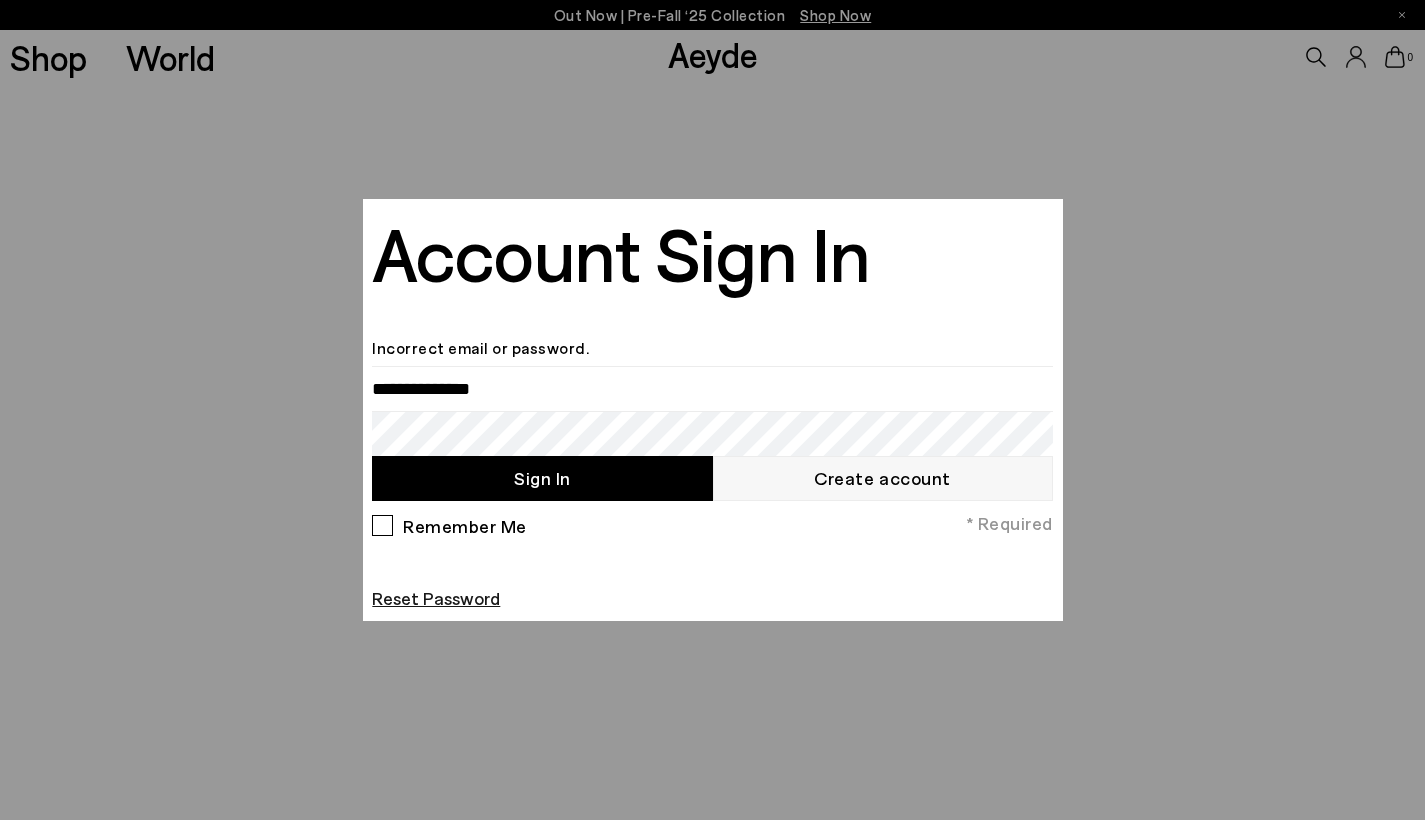 click on "Reset Password" at bounding box center (436, 598) 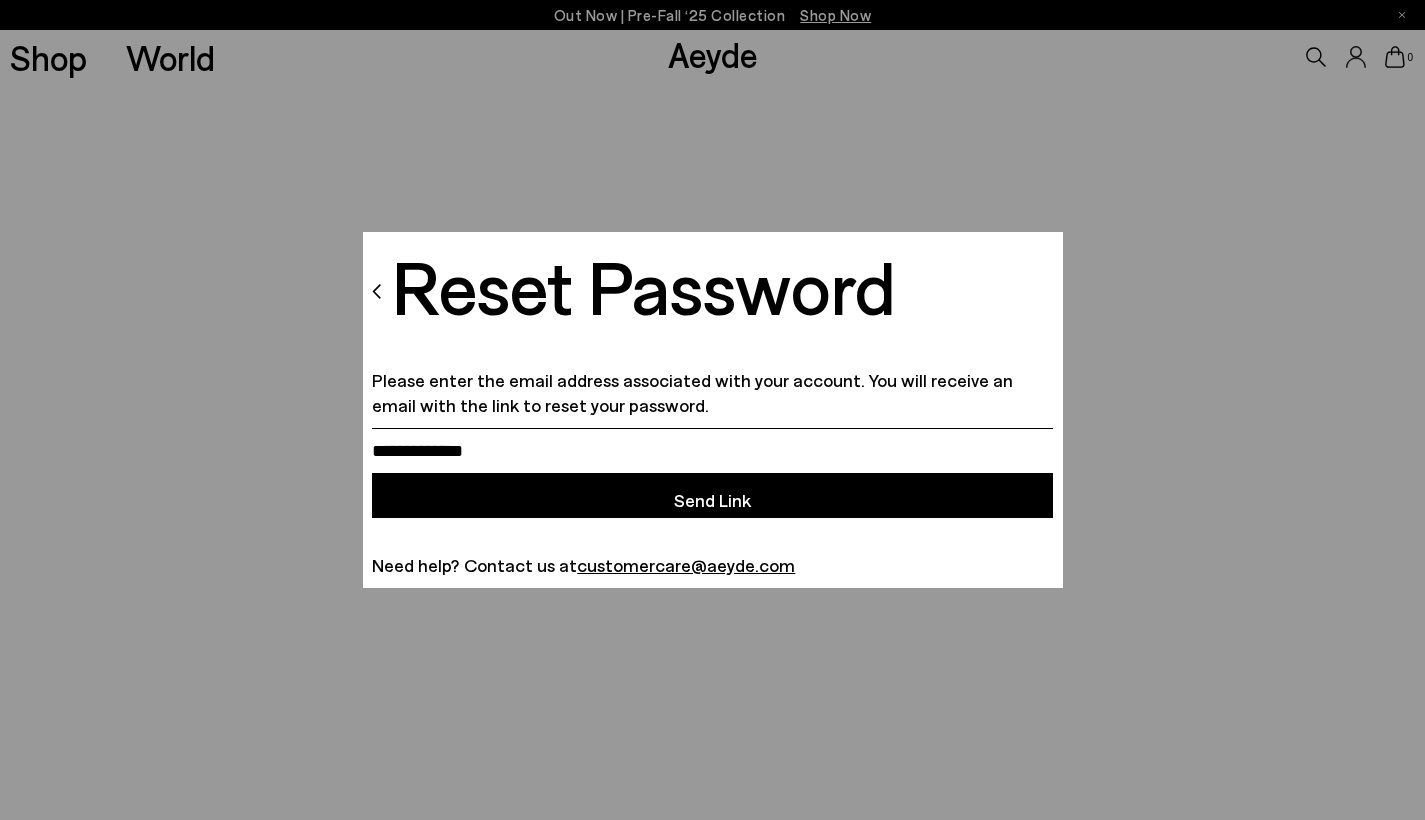 click on "Email" at bounding box center (712, 450) 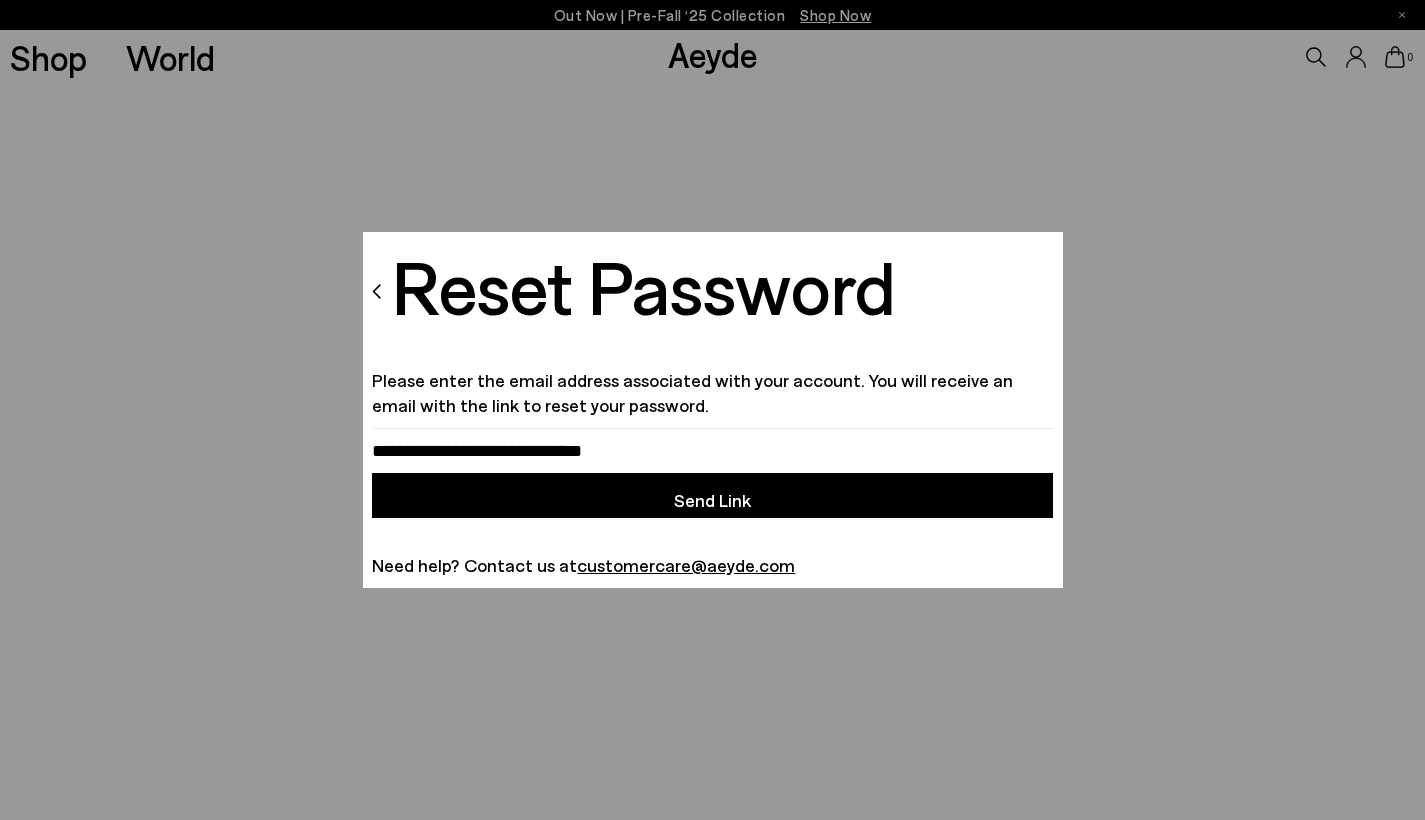 click on "Send Link" at bounding box center (712, 495) 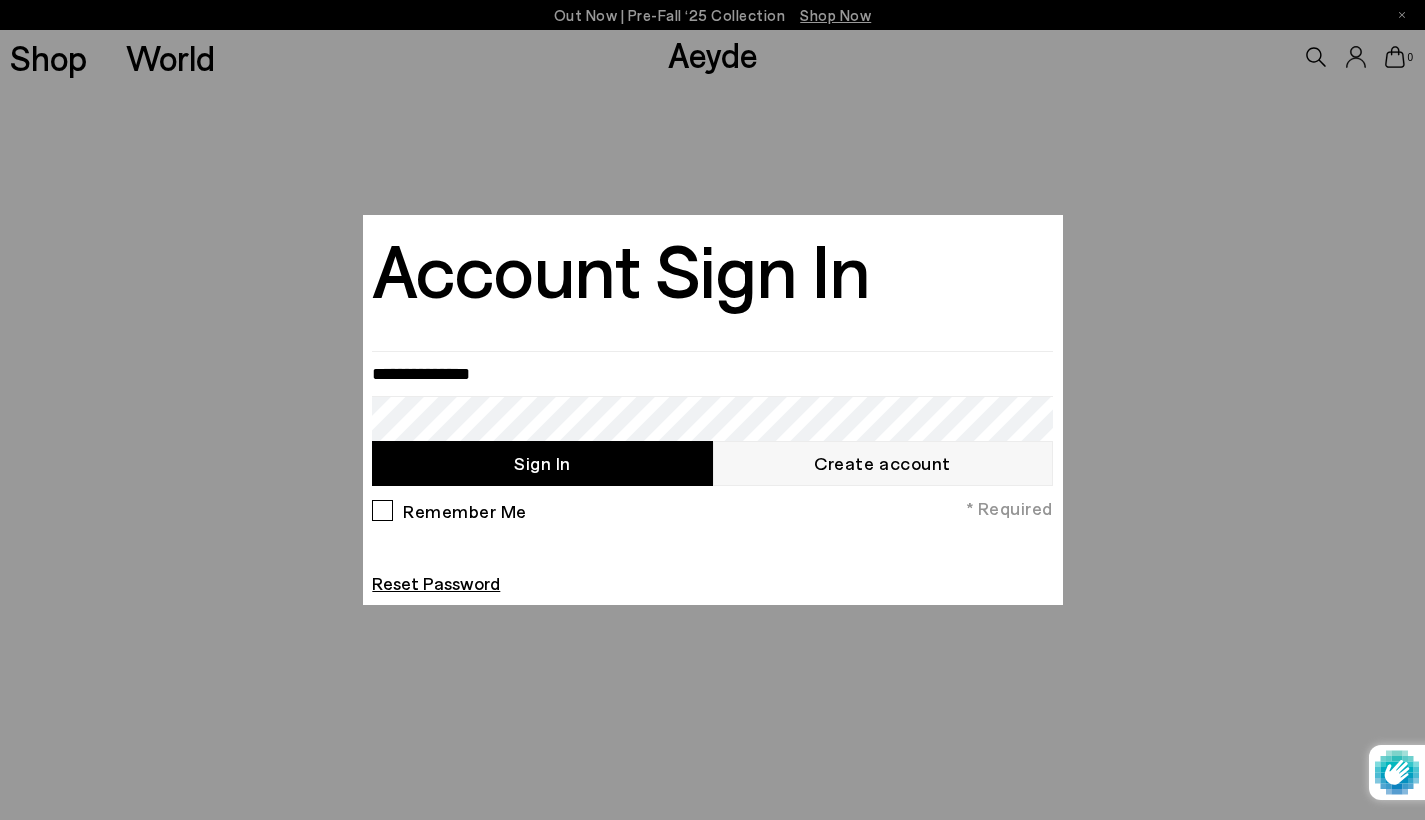 scroll, scrollTop: 0, scrollLeft: 0, axis: both 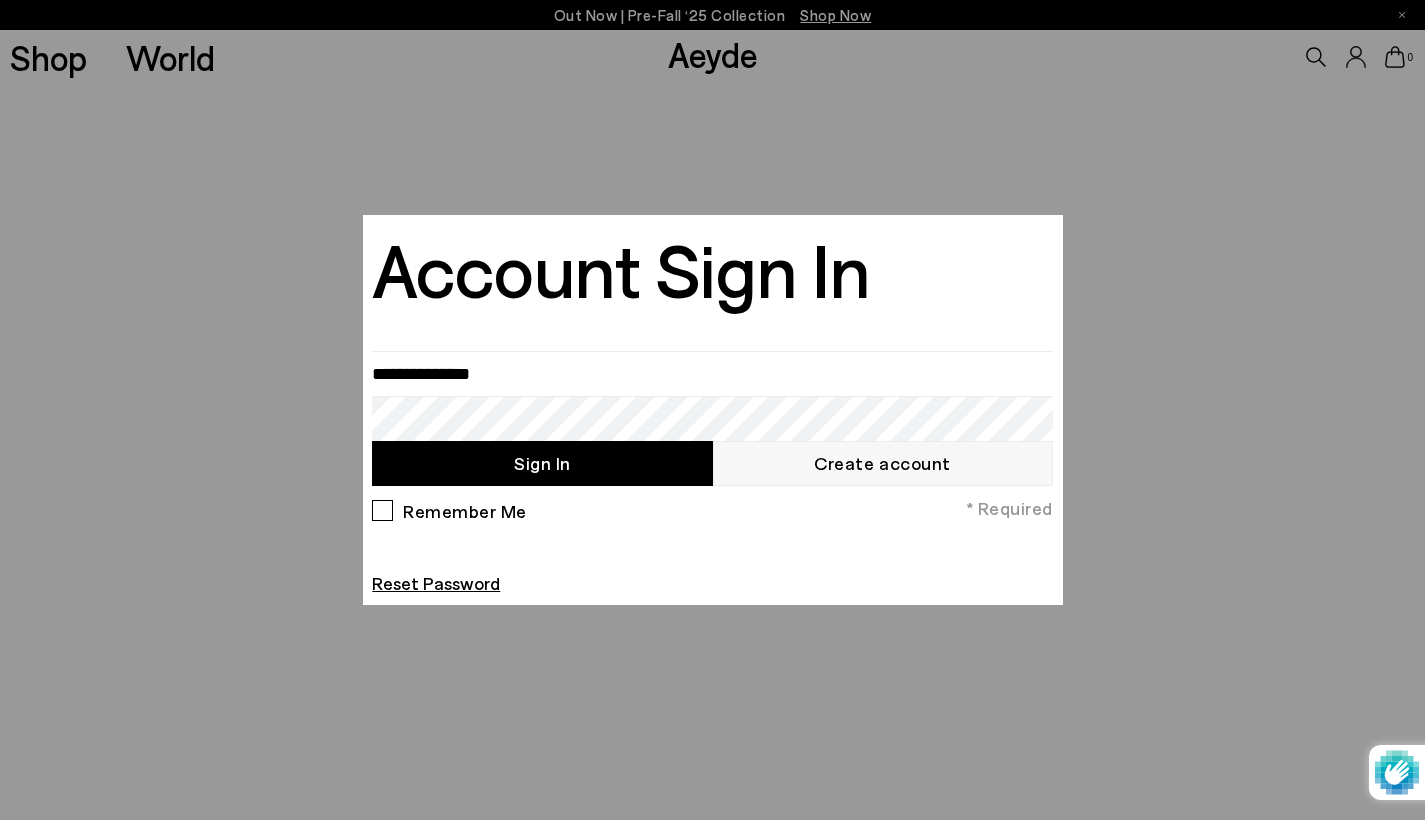 click on "Create account" at bounding box center [883, 463] 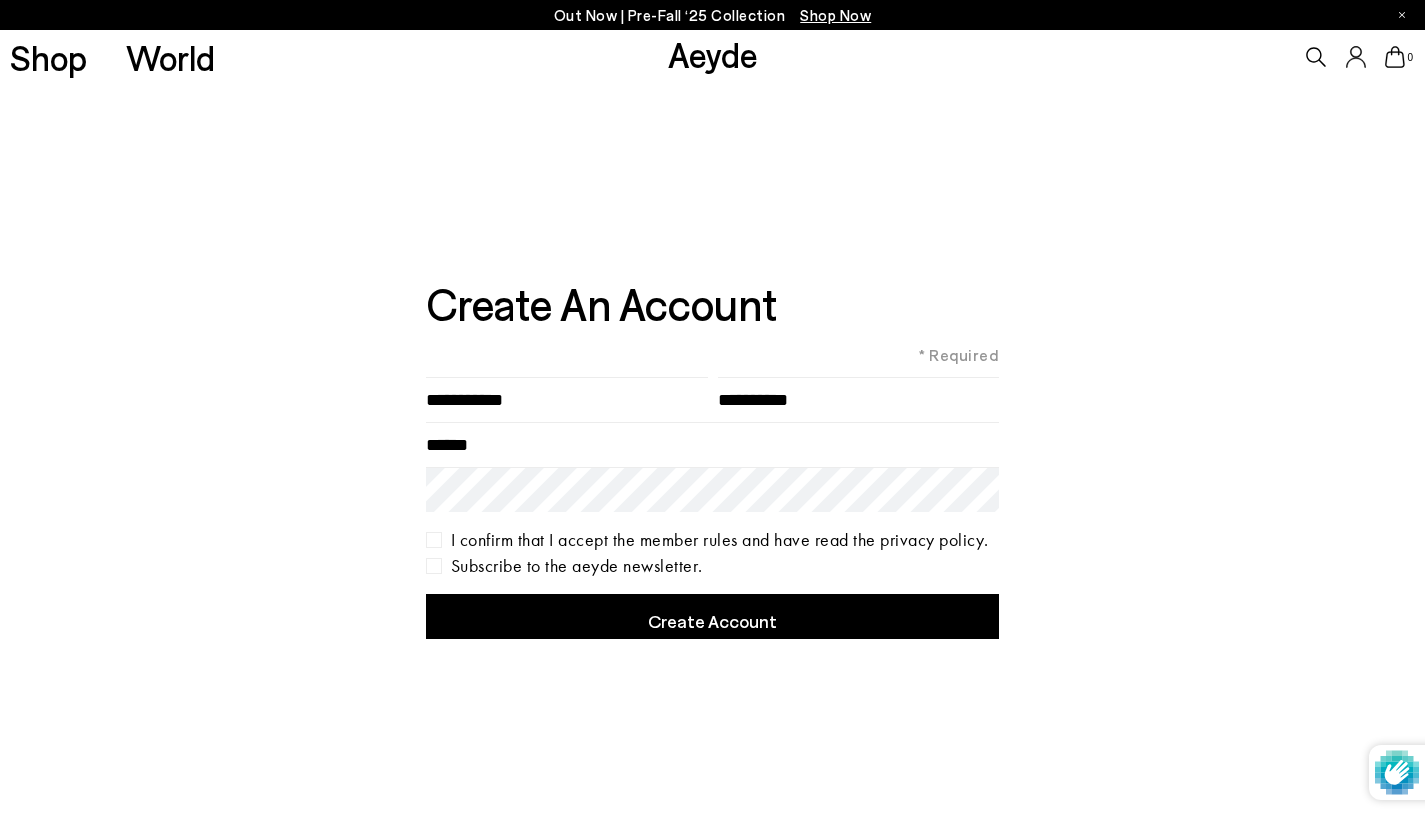scroll, scrollTop: 0, scrollLeft: 0, axis: both 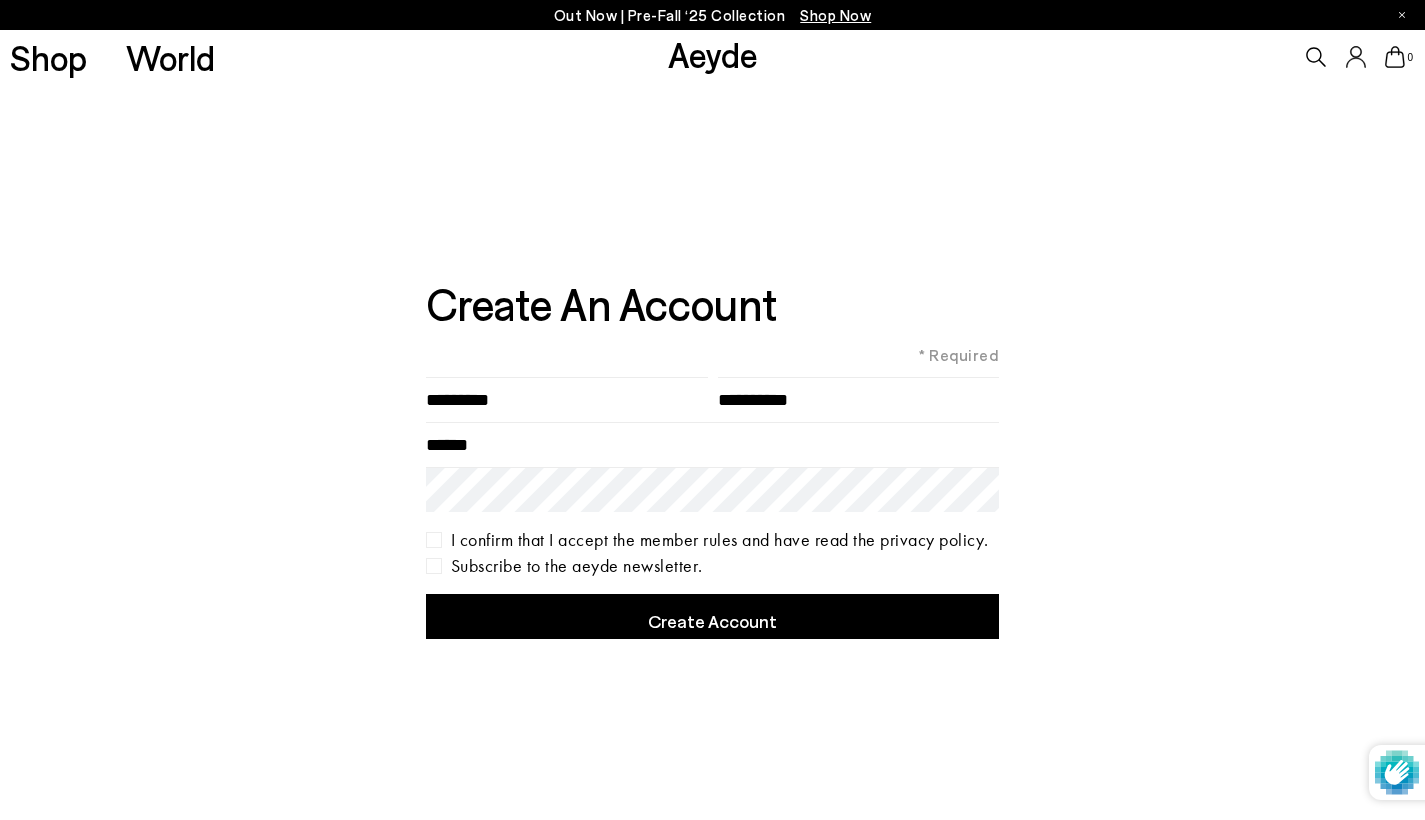 type on "*********" 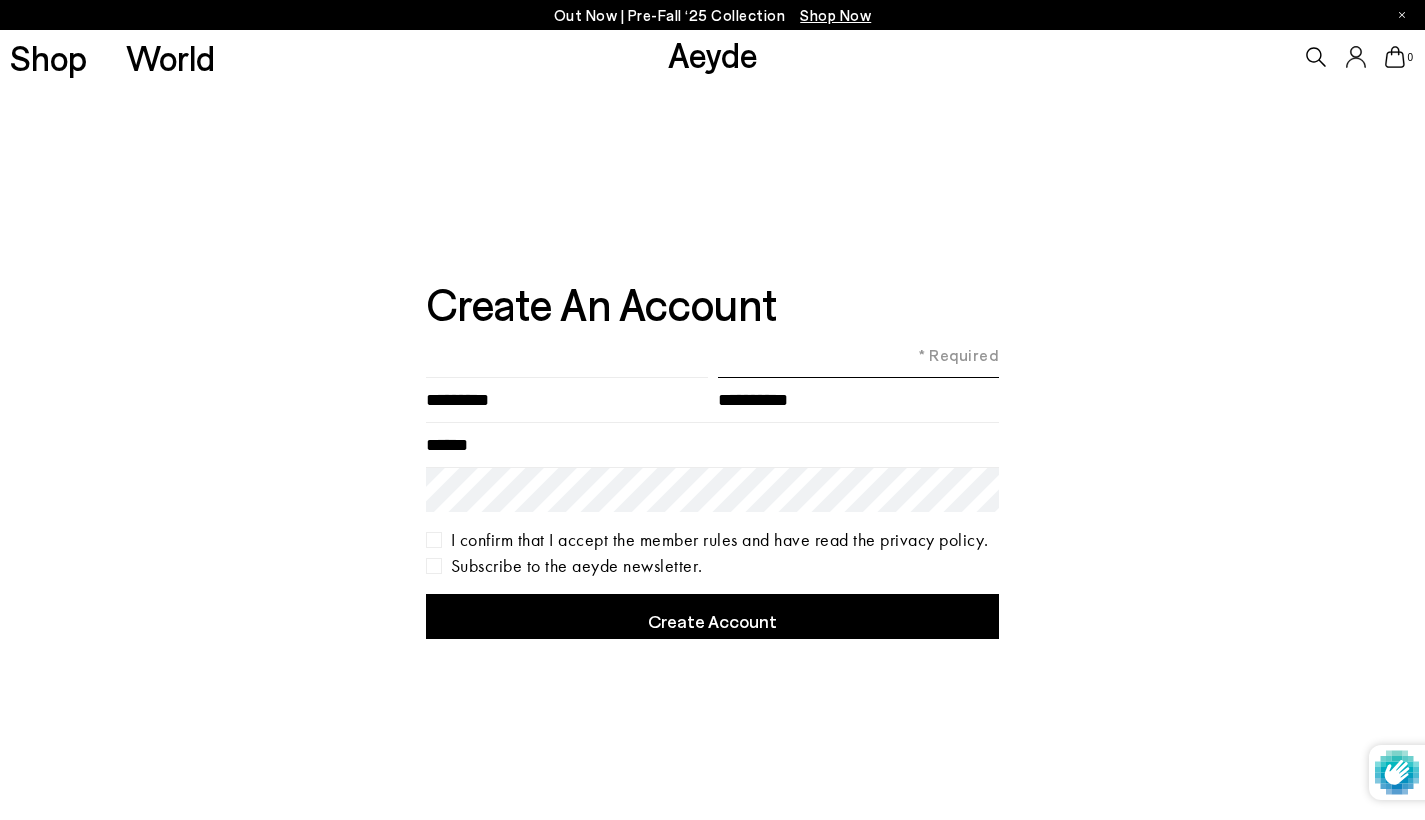 type on "**********" 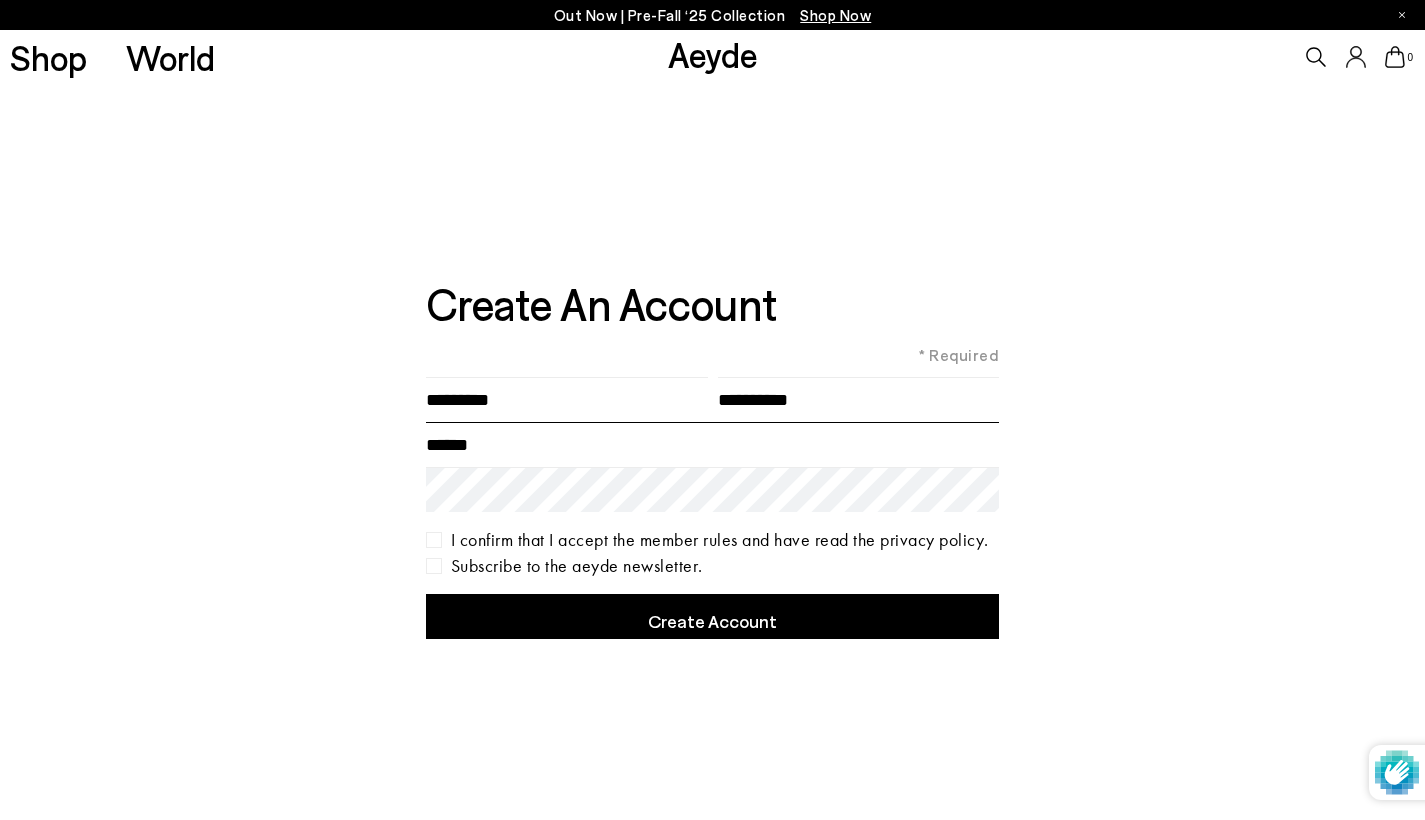 type on "**********" 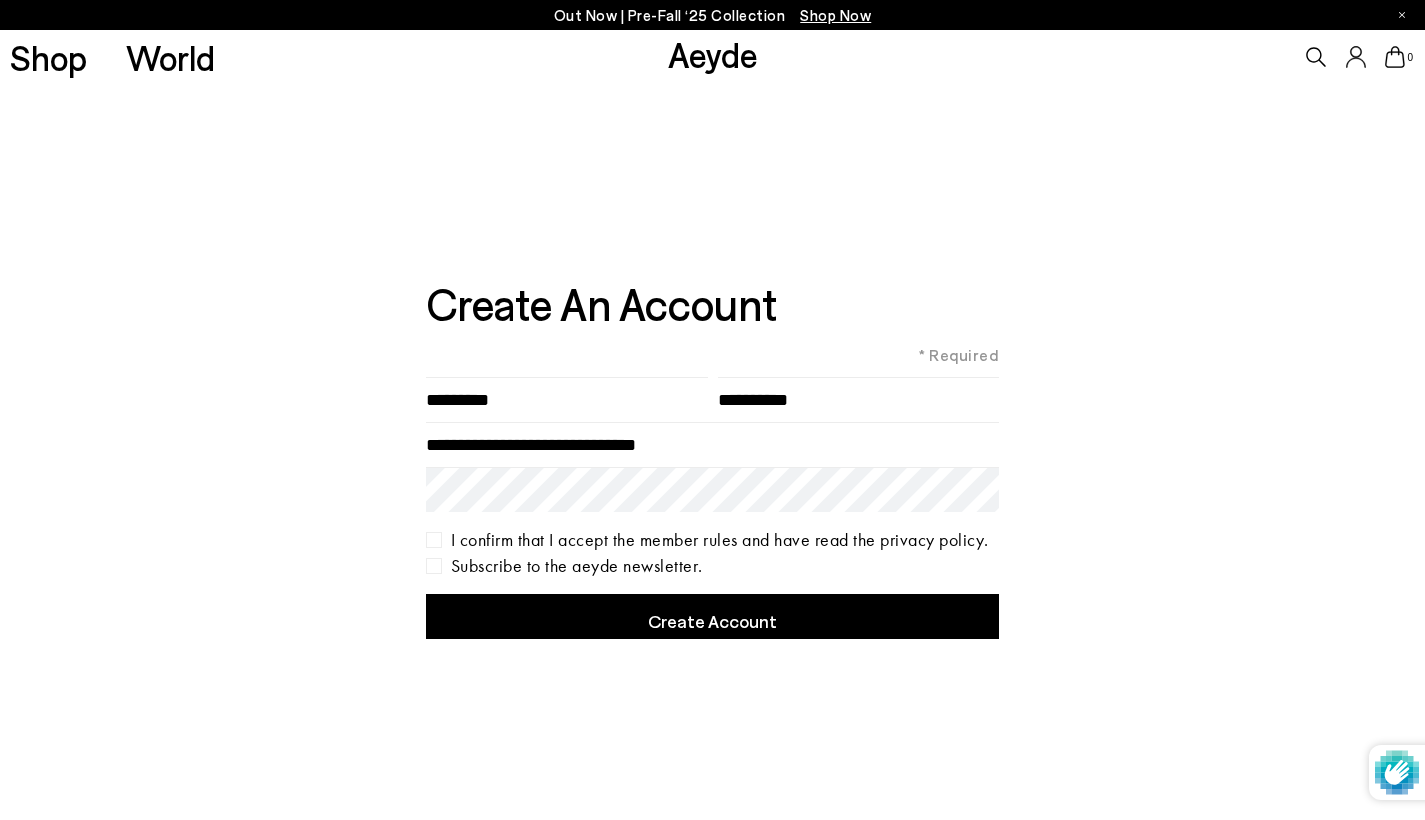 click on "I confirm that I accept the member rules and have read the privacy policy." at bounding box center (713, 540) 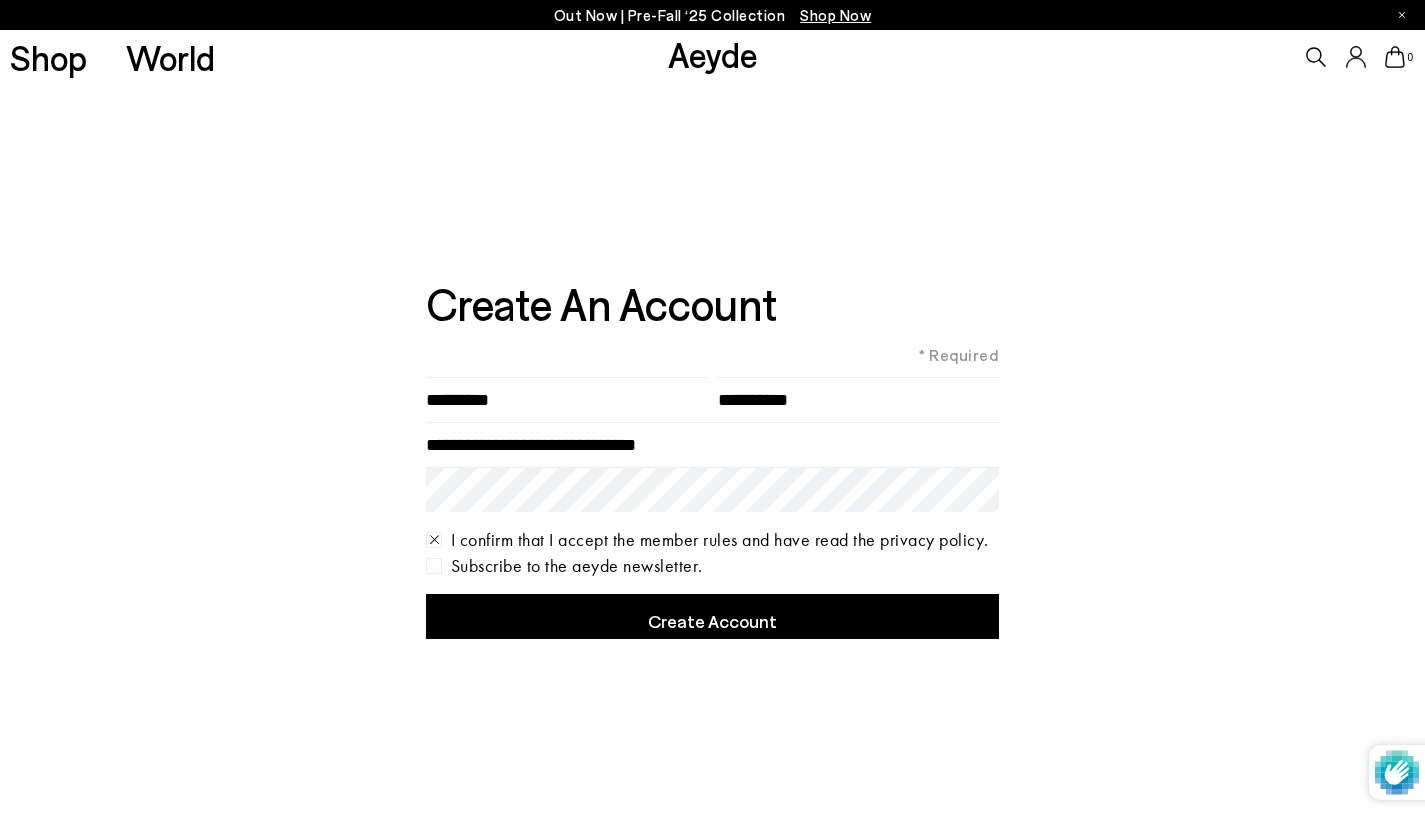 click on "Subscribe to the aeyde newsletter." at bounding box center (713, 566) 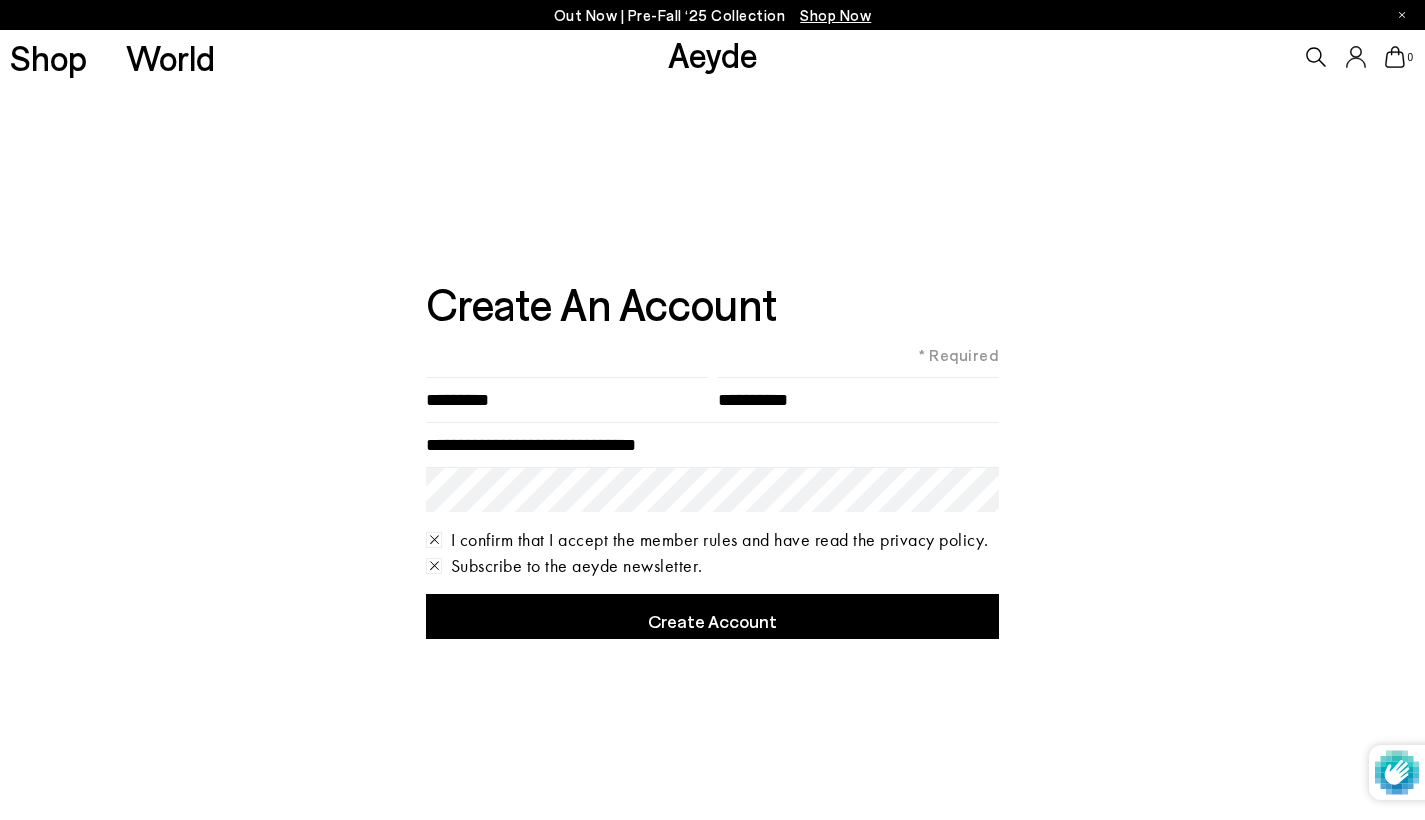 click on "Create Account" at bounding box center [713, 616] 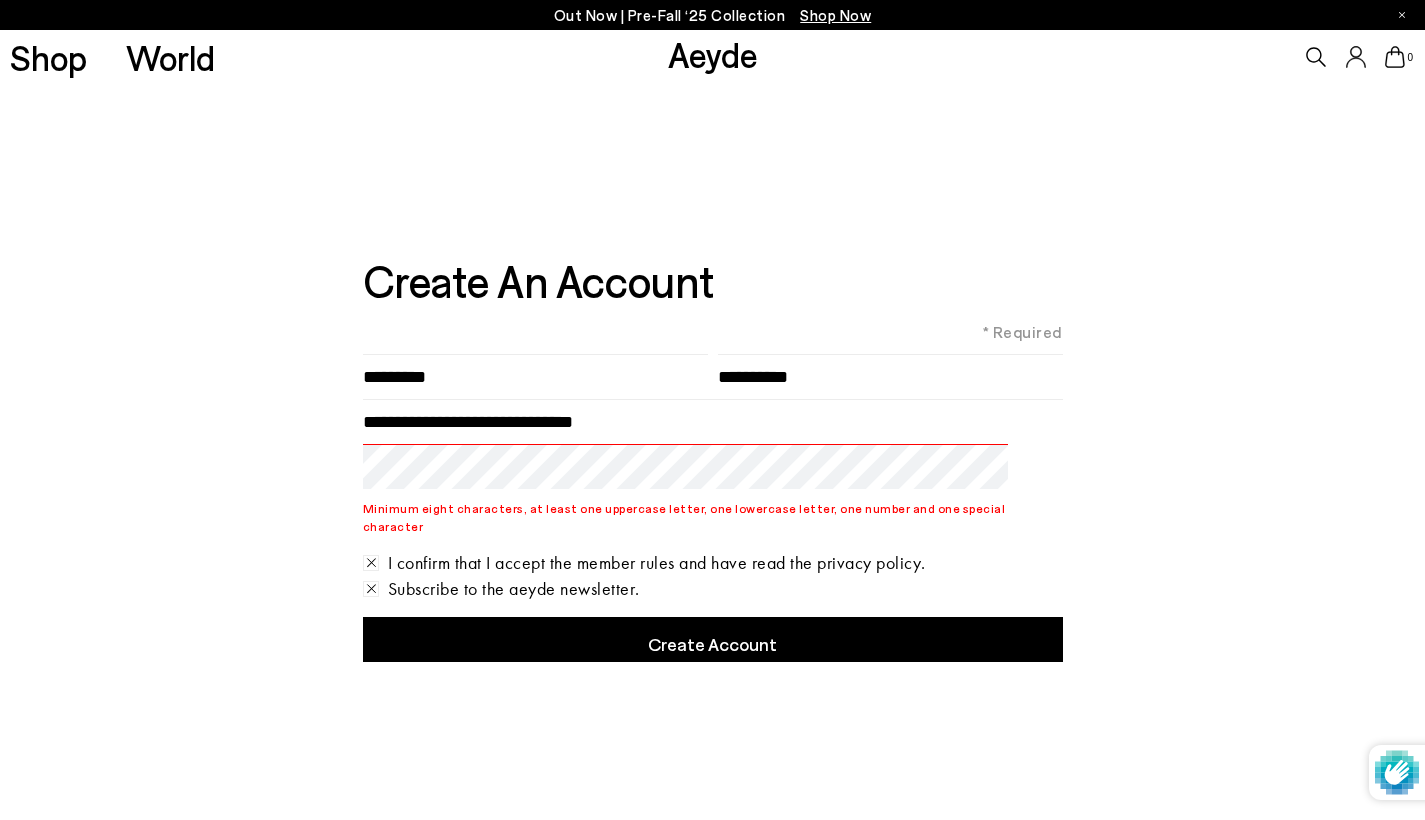click on "**********" at bounding box center (712, 454) 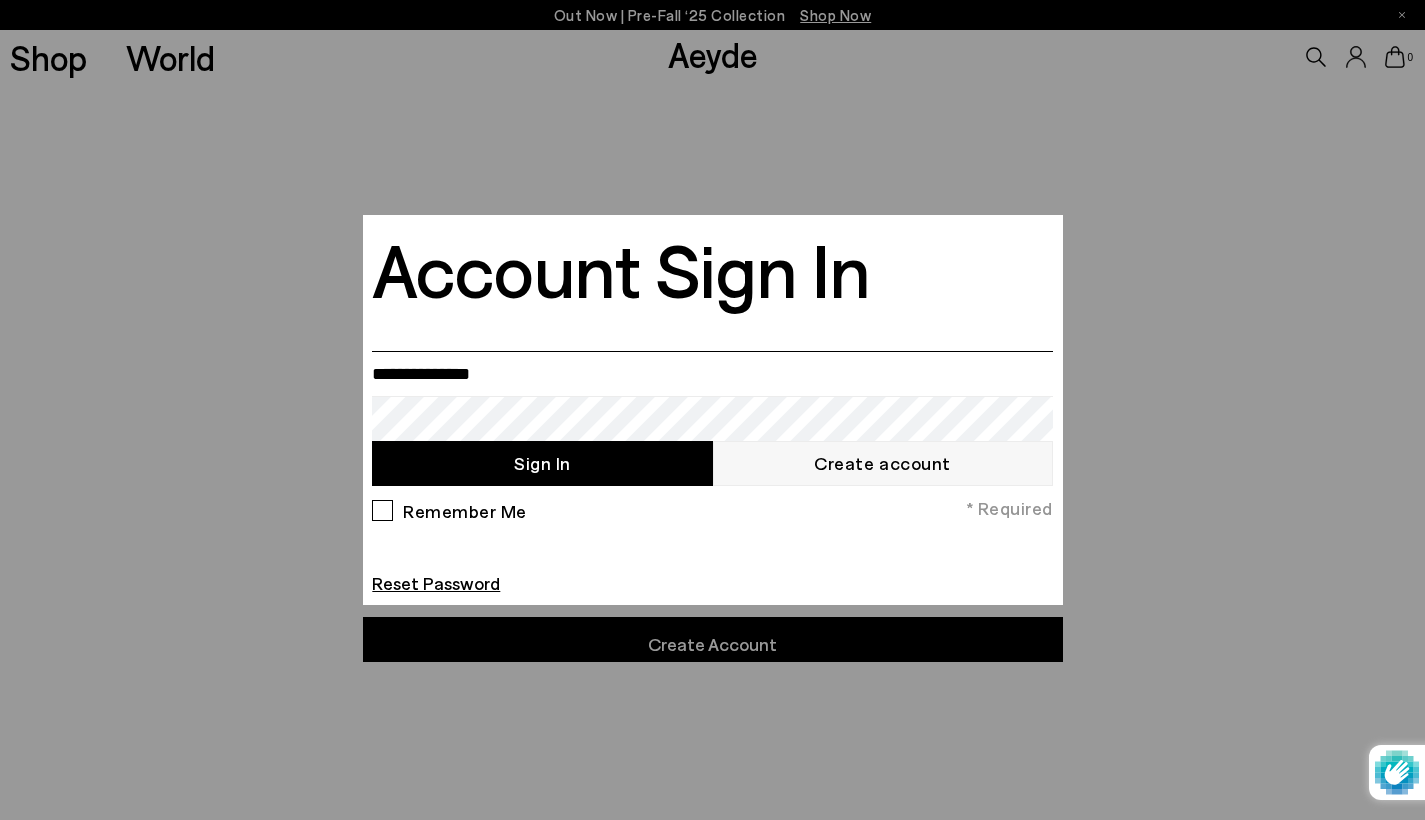 type on "**********" 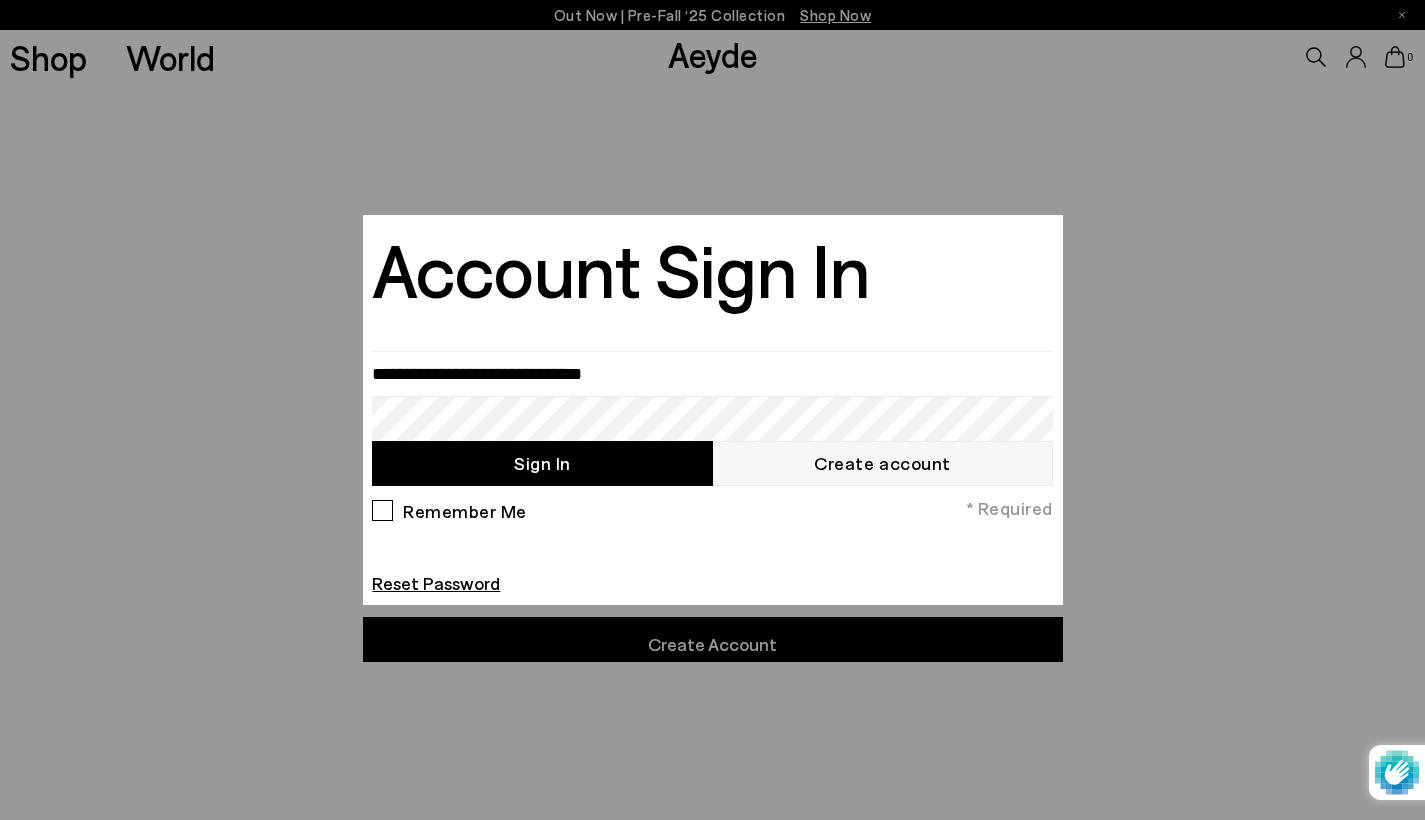 click on "Sign In" at bounding box center [542, 463] 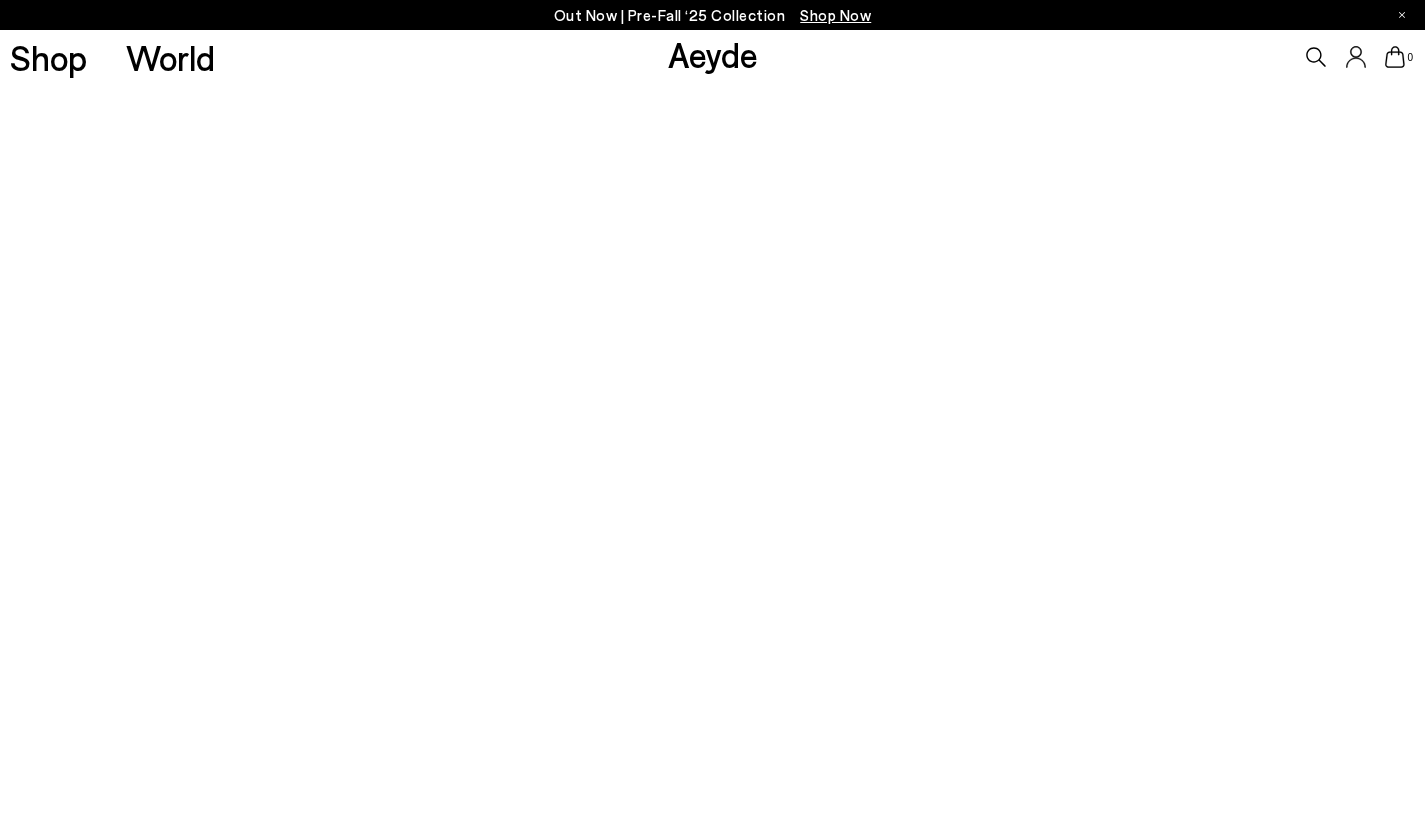 scroll, scrollTop: 0, scrollLeft: 0, axis: both 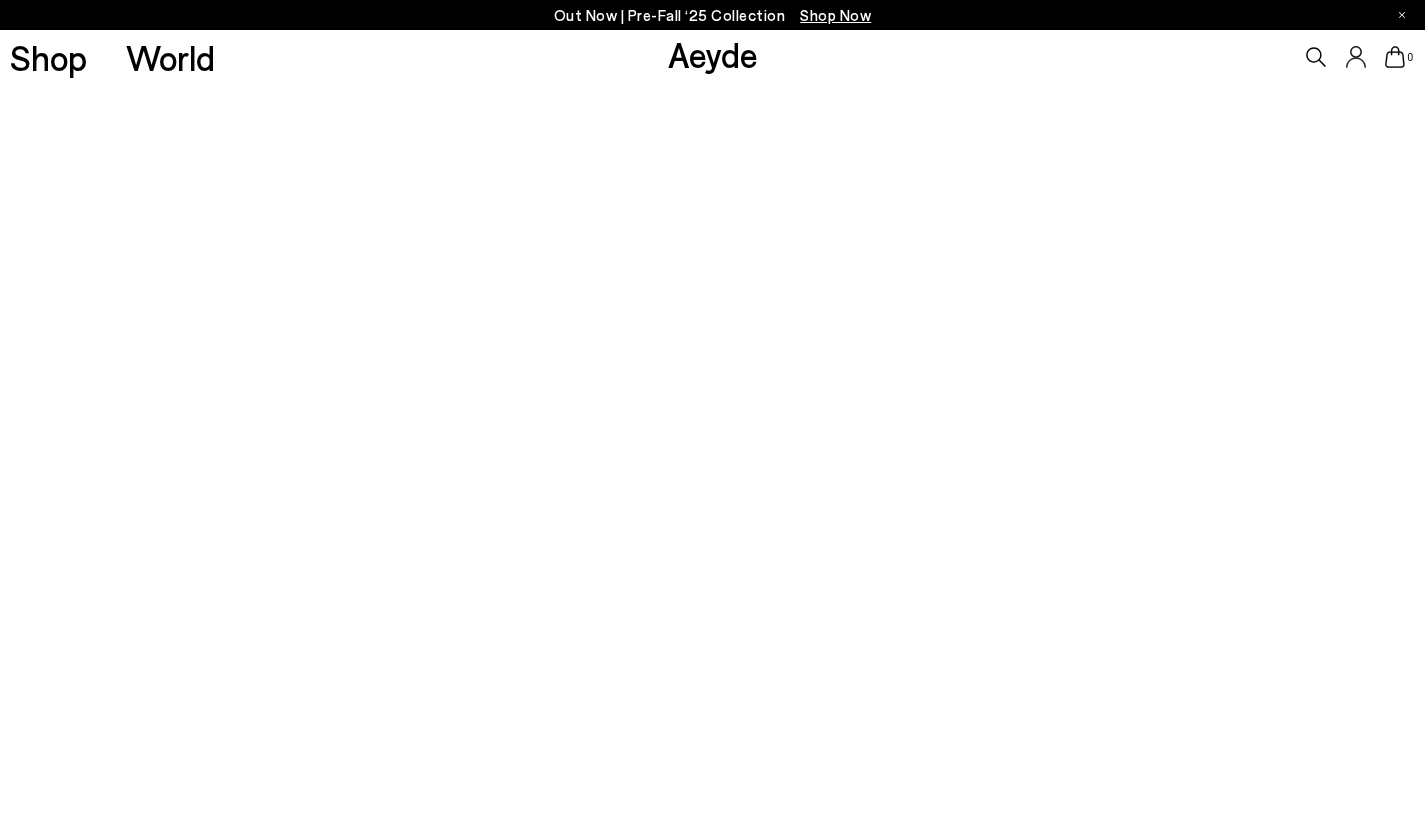 click 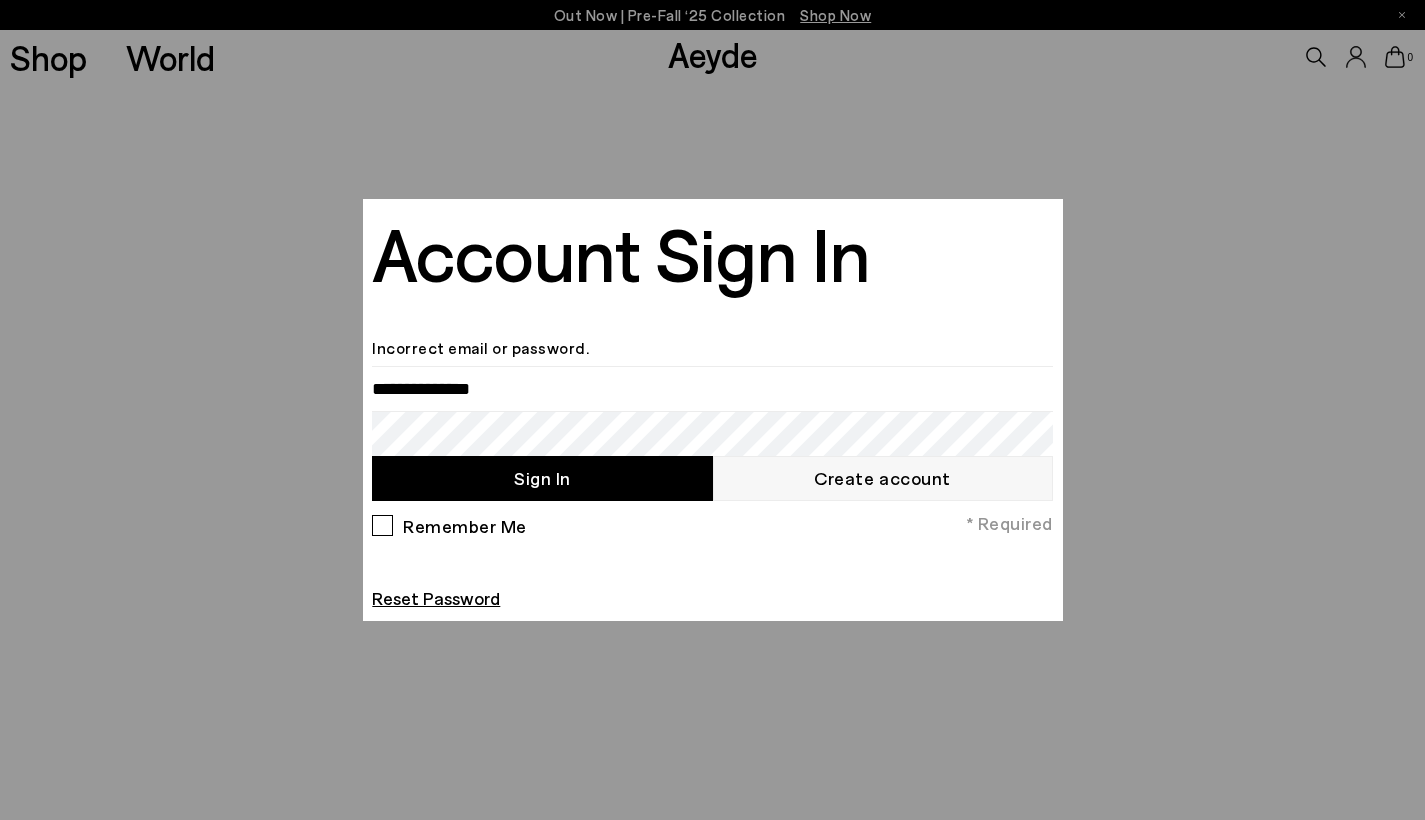 click at bounding box center [712, 410] 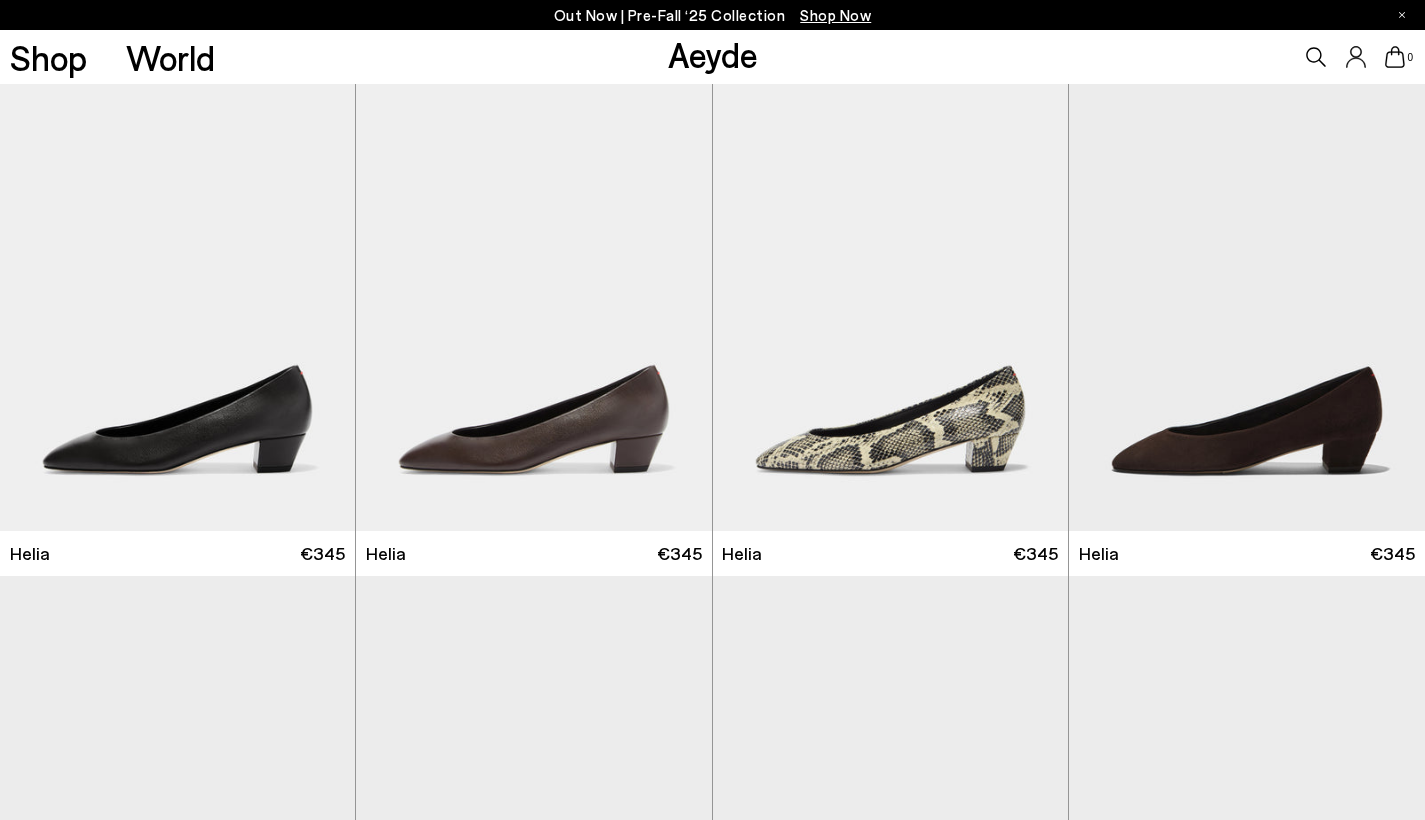 scroll, scrollTop: 0, scrollLeft: 0, axis: both 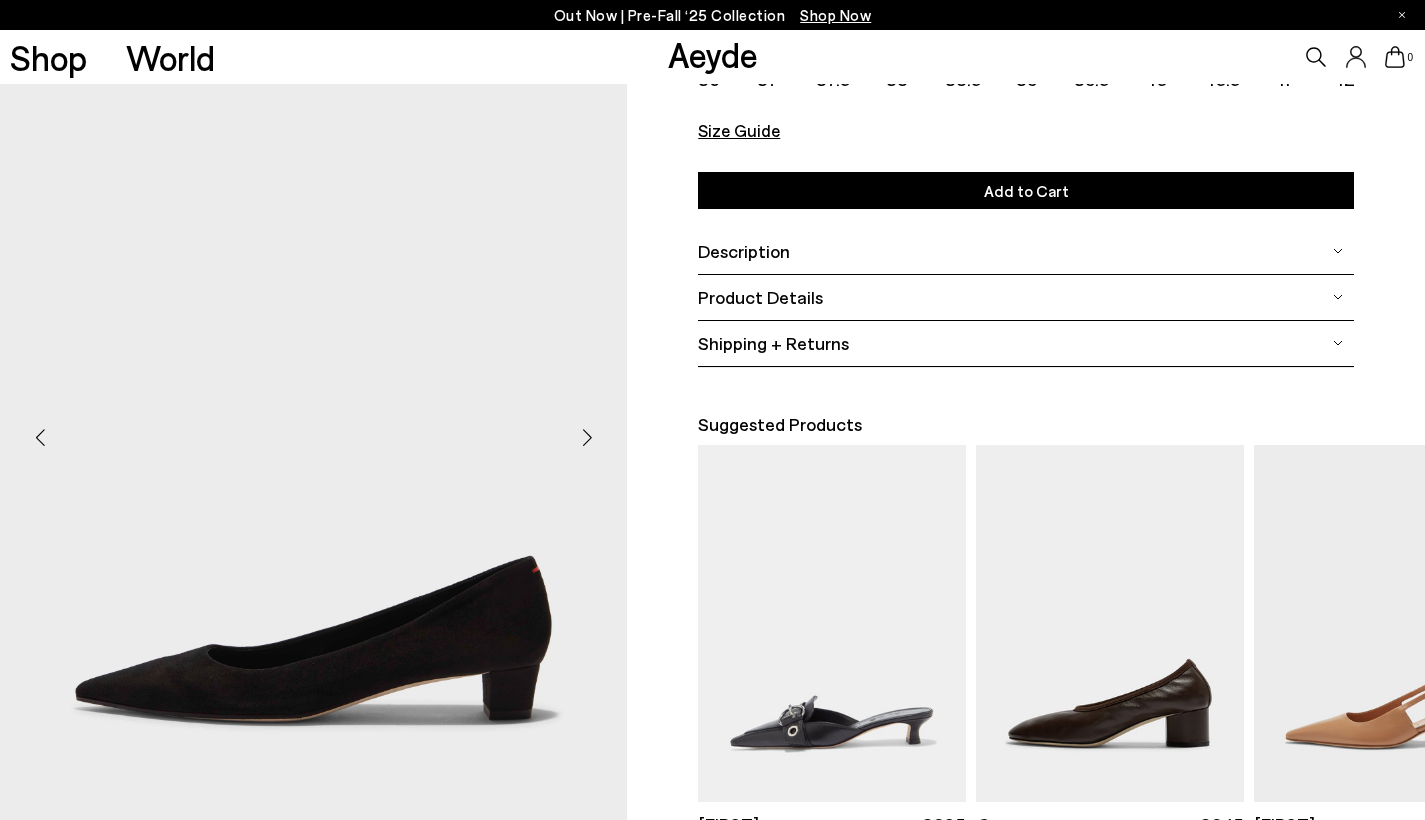 click at bounding box center (587, 437) 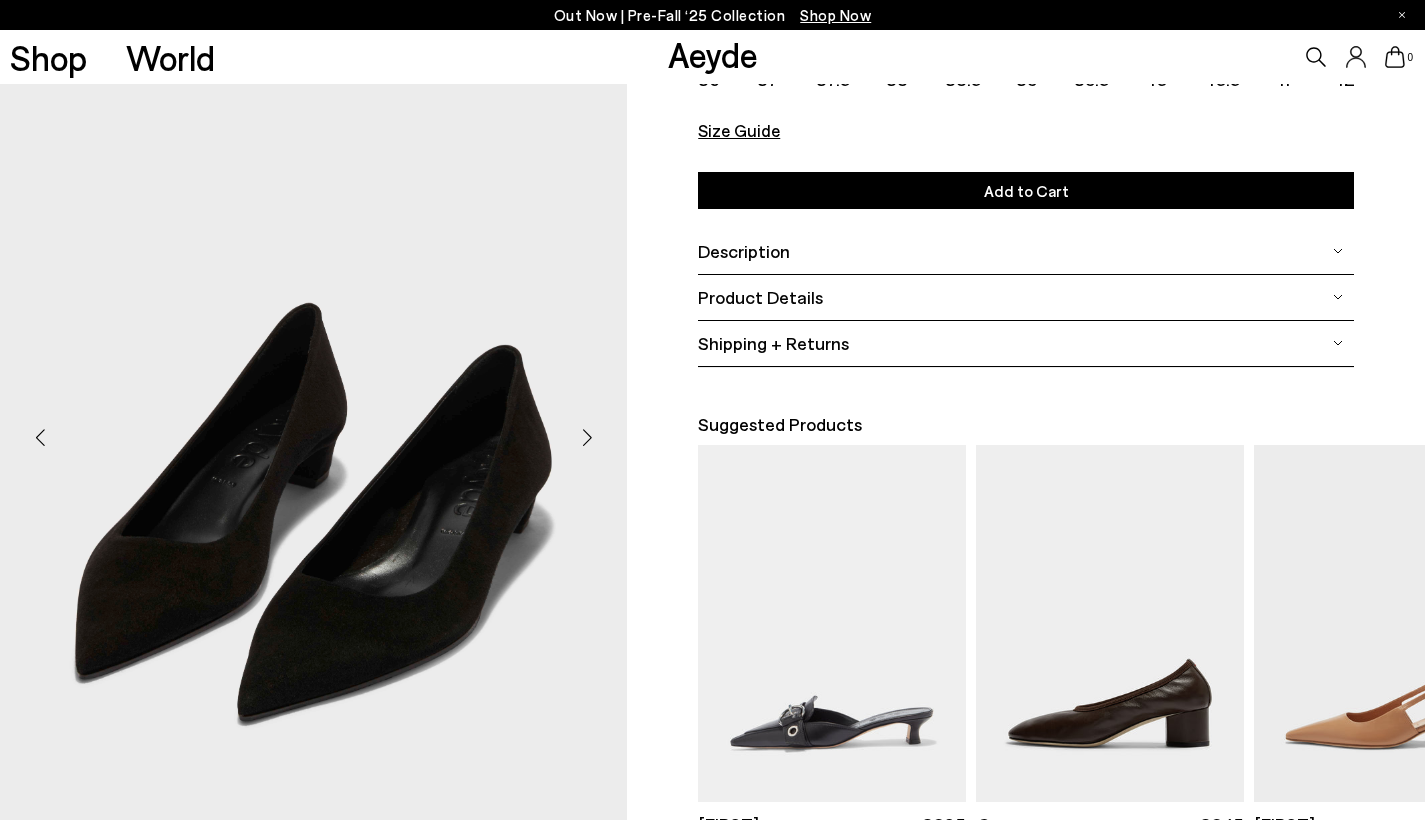 click at bounding box center (587, 437) 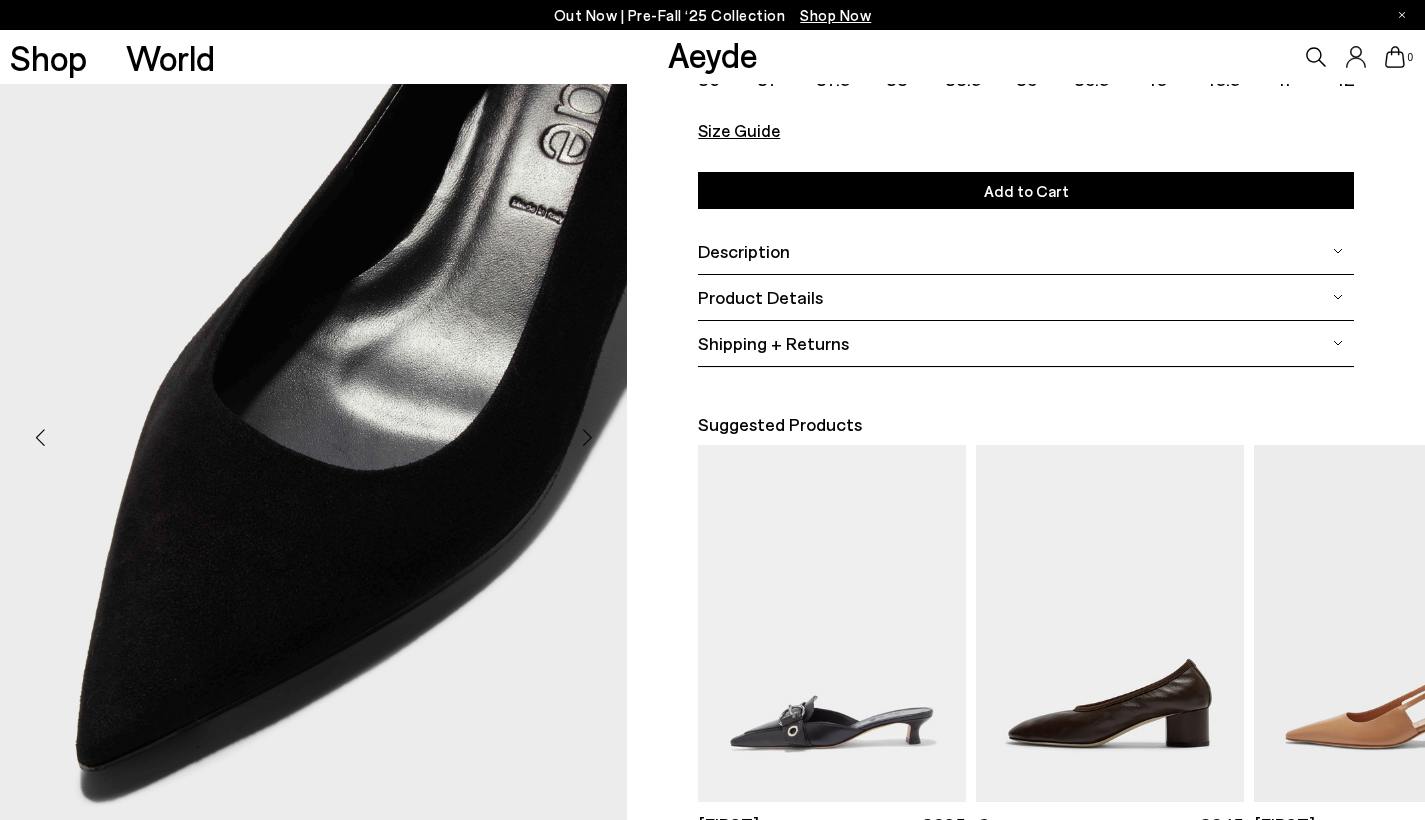 click at bounding box center [587, 437] 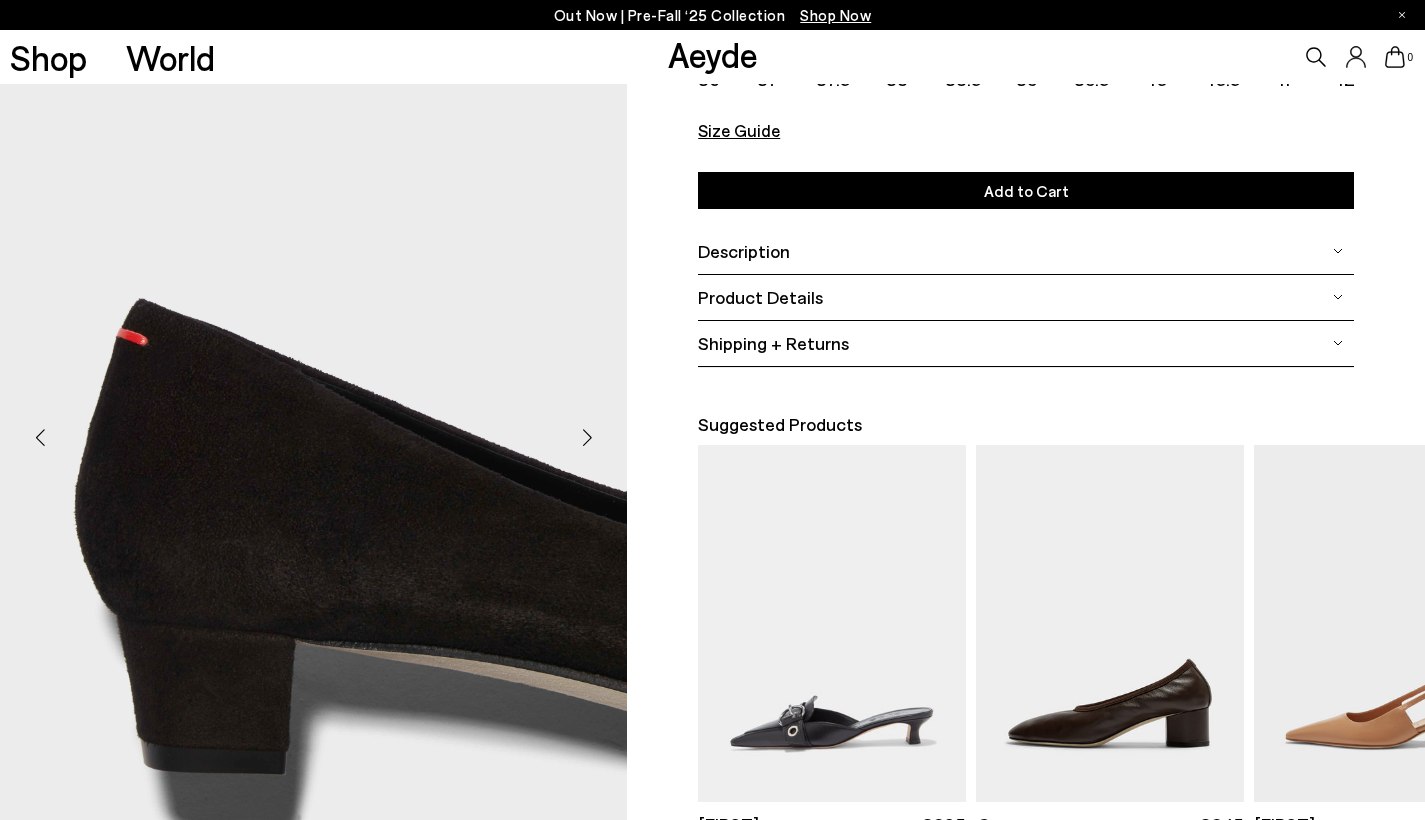 click at bounding box center [587, 437] 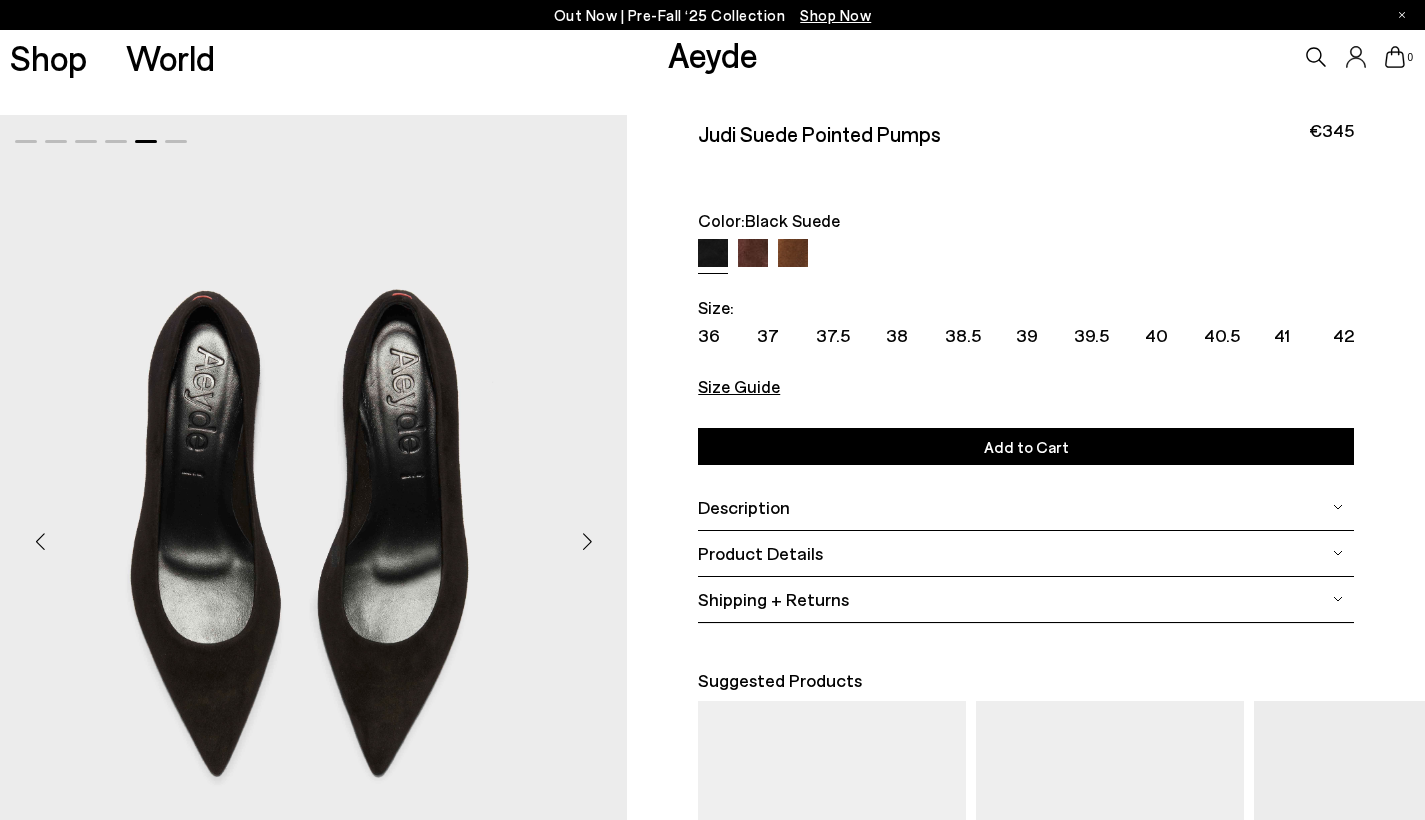 scroll, scrollTop: 0, scrollLeft: 0, axis: both 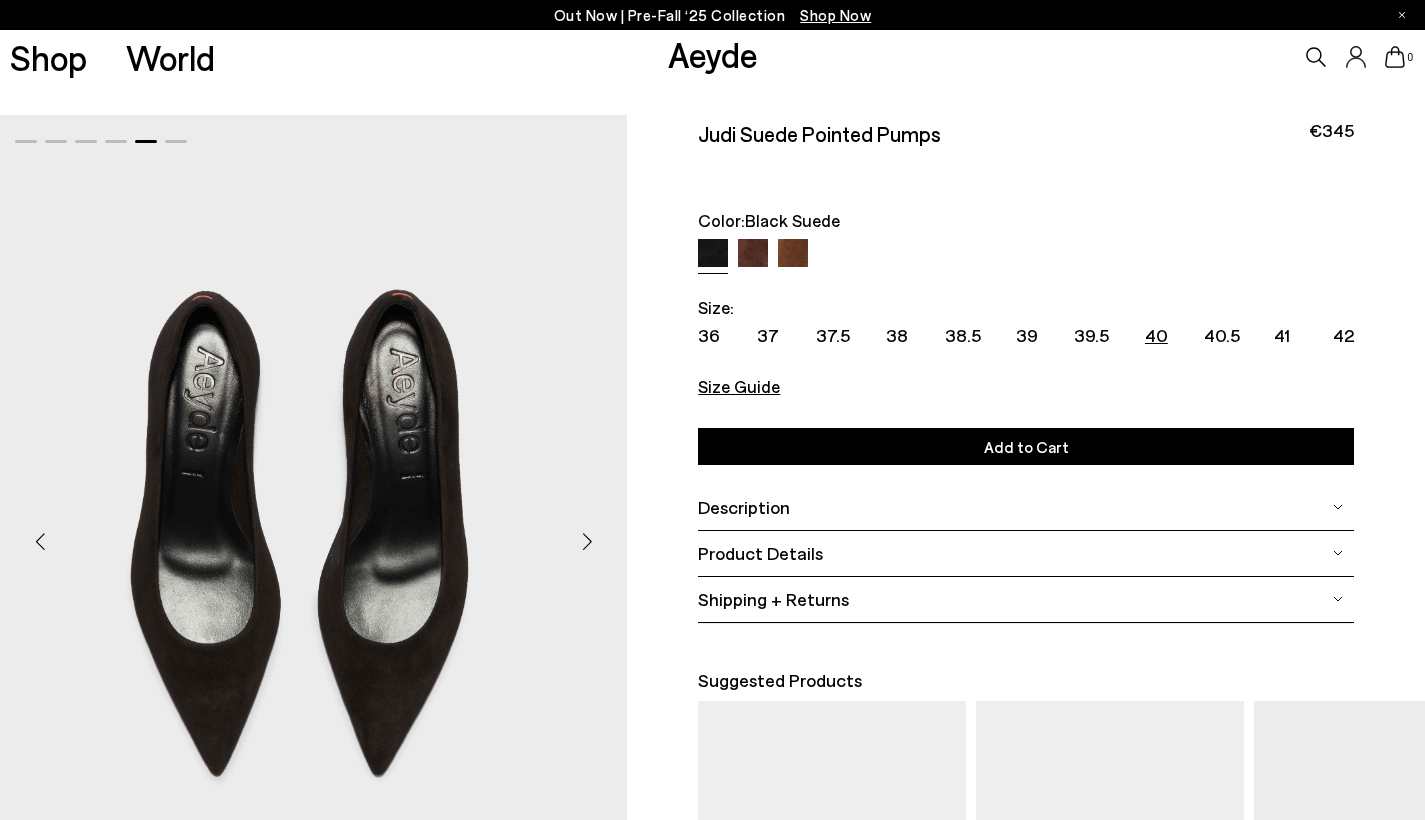 click on "40" at bounding box center (1156, 335) 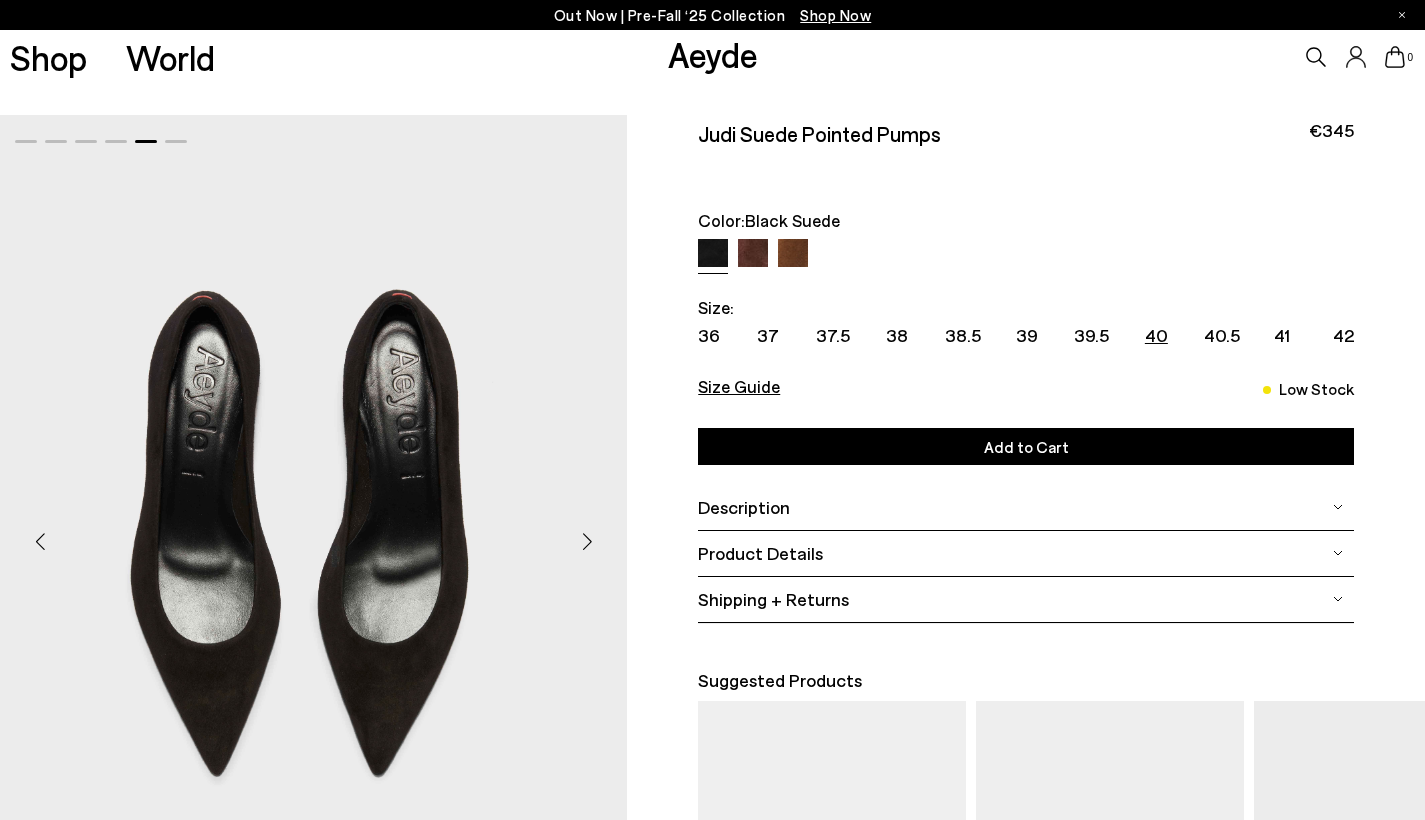 click on "Add to Cart
Select a Size" at bounding box center [1026, 446] 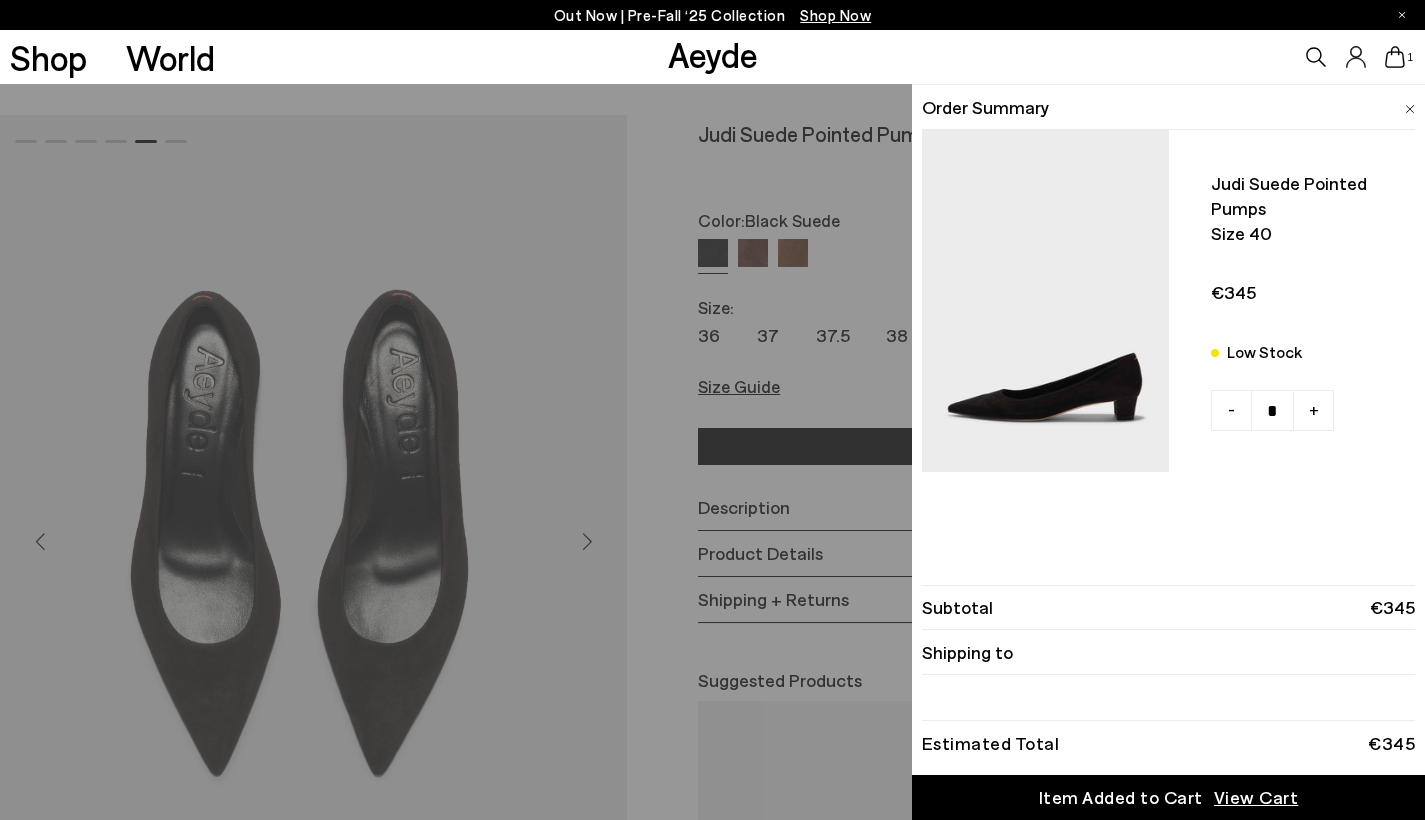 click on "Quick Add
Color
Size
View Details
Order Summary
Judi suede pointed pumps
Size
40
Low Stock
- +" at bounding box center [712, 452] 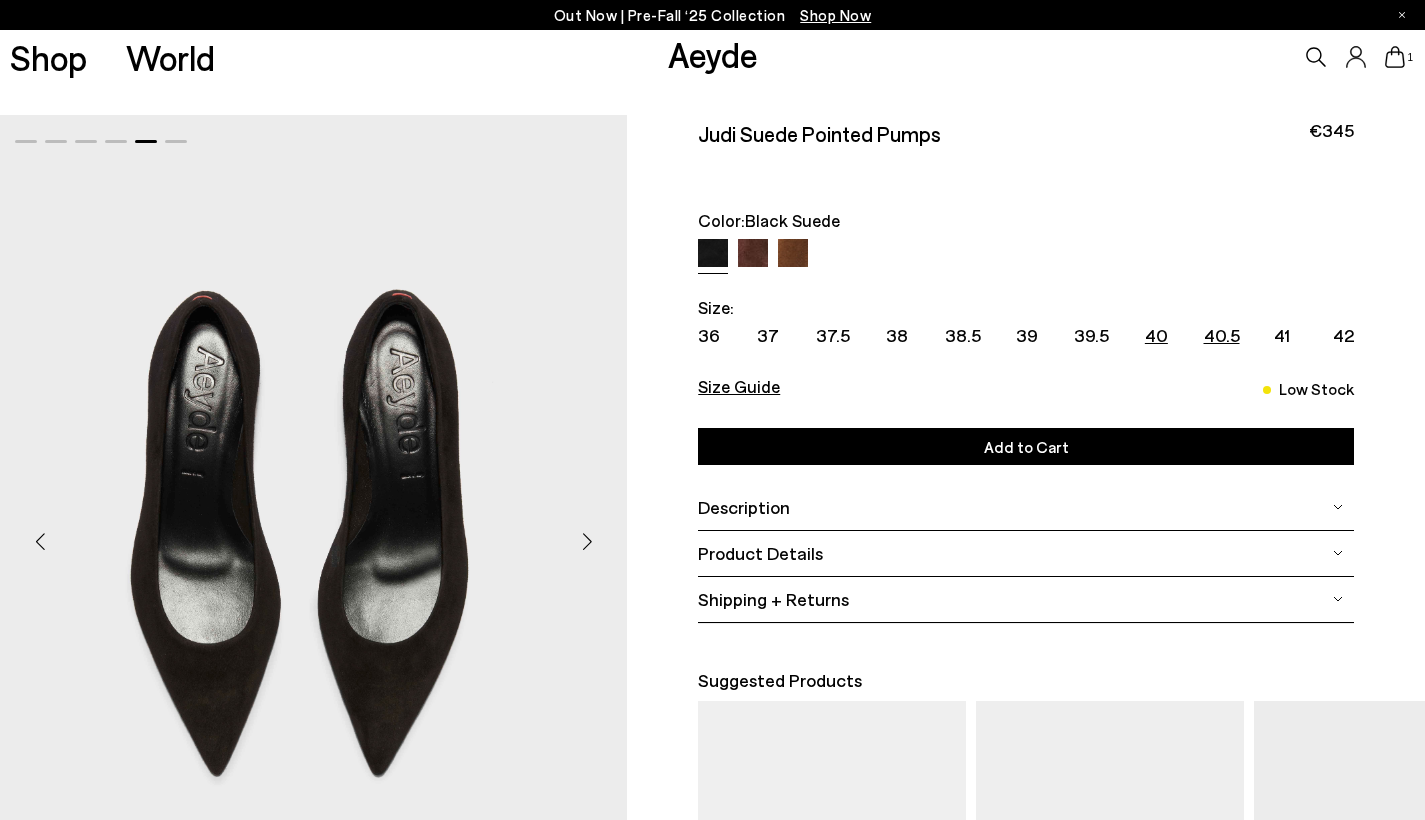 click on "40.5" at bounding box center [1222, 335] 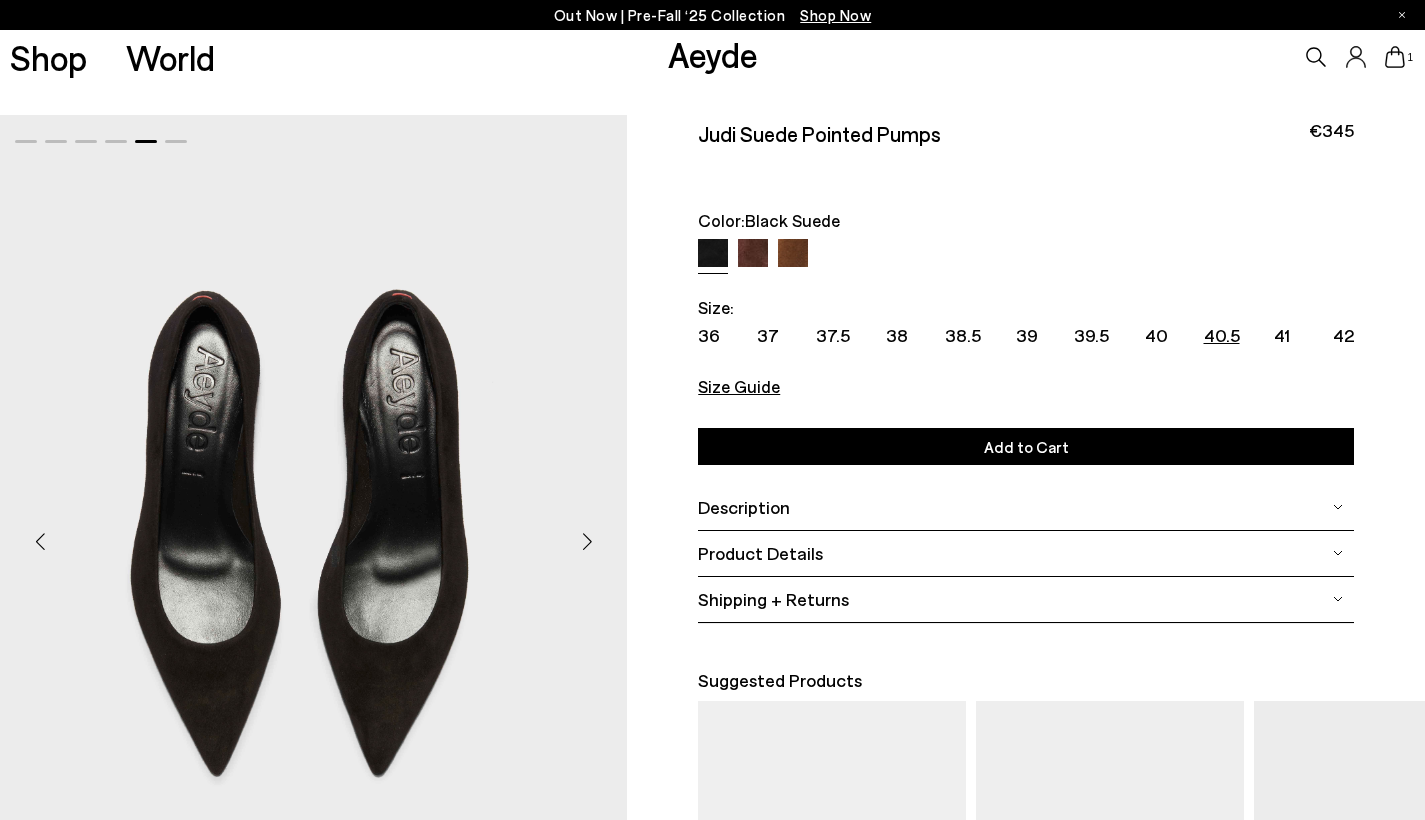 click on "Add to Cart
Select a Size" at bounding box center [1026, 446] 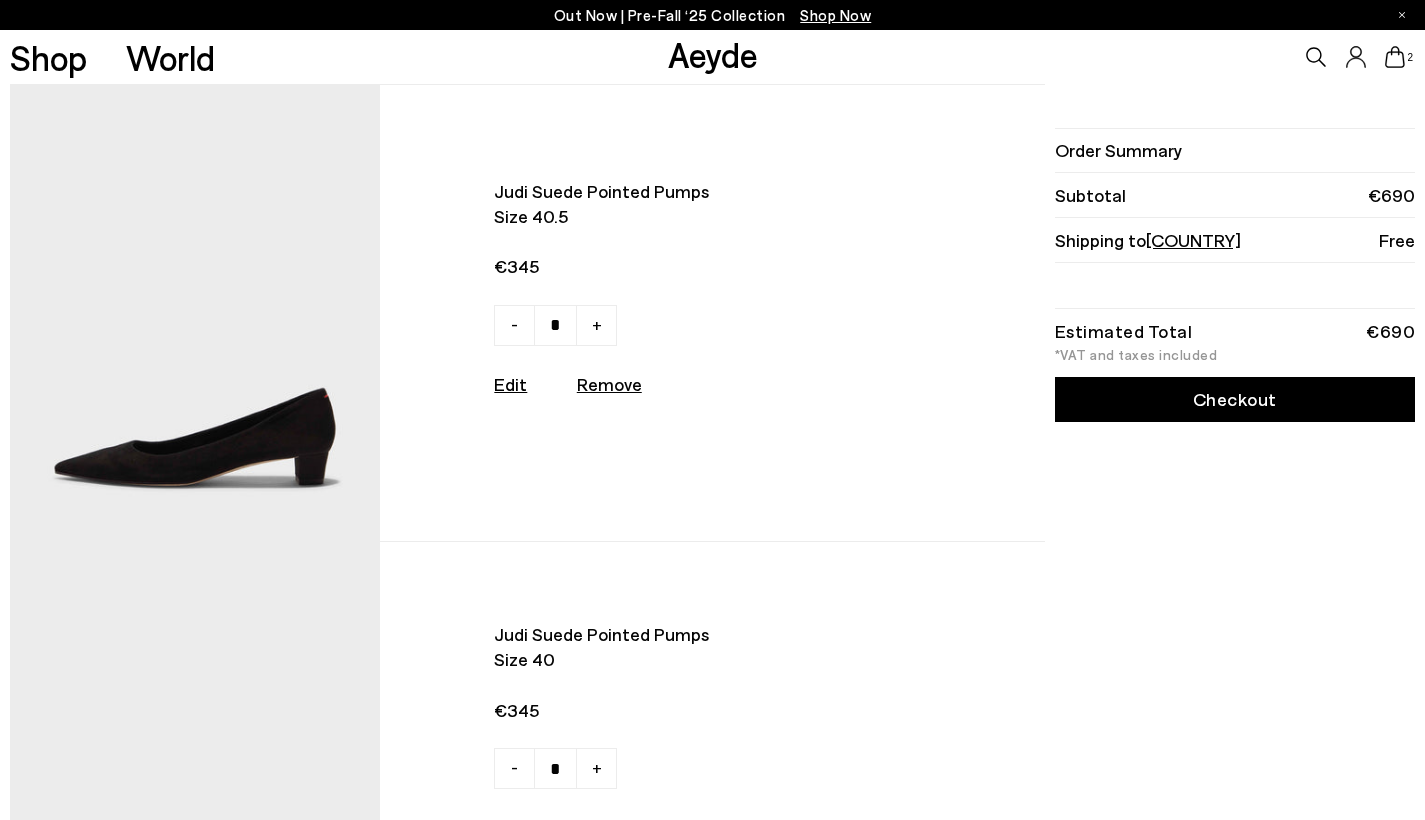 scroll, scrollTop: 0, scrollLeft: 0, axis: both 